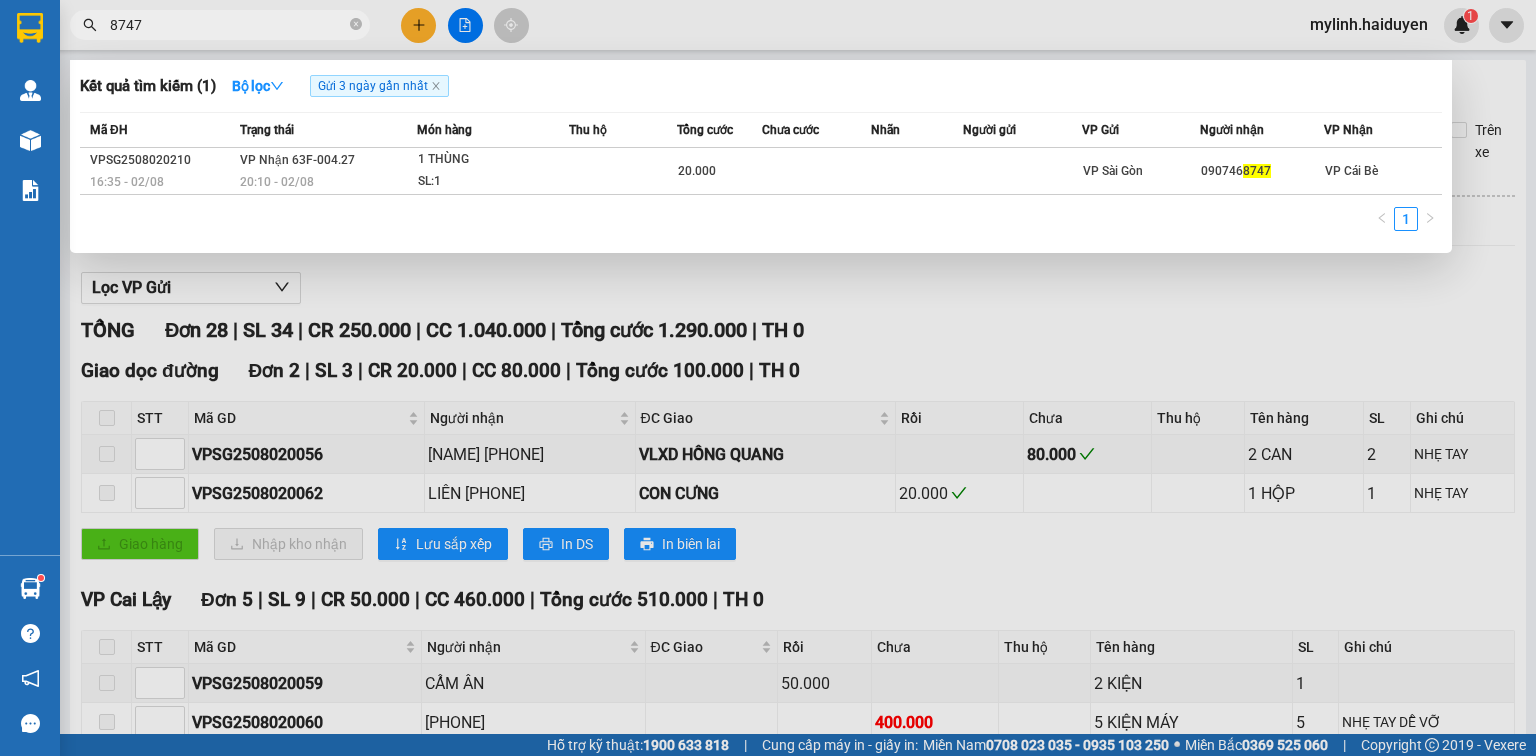 scroll, scrollTop: 0, scrollLeft: 0, axis: both 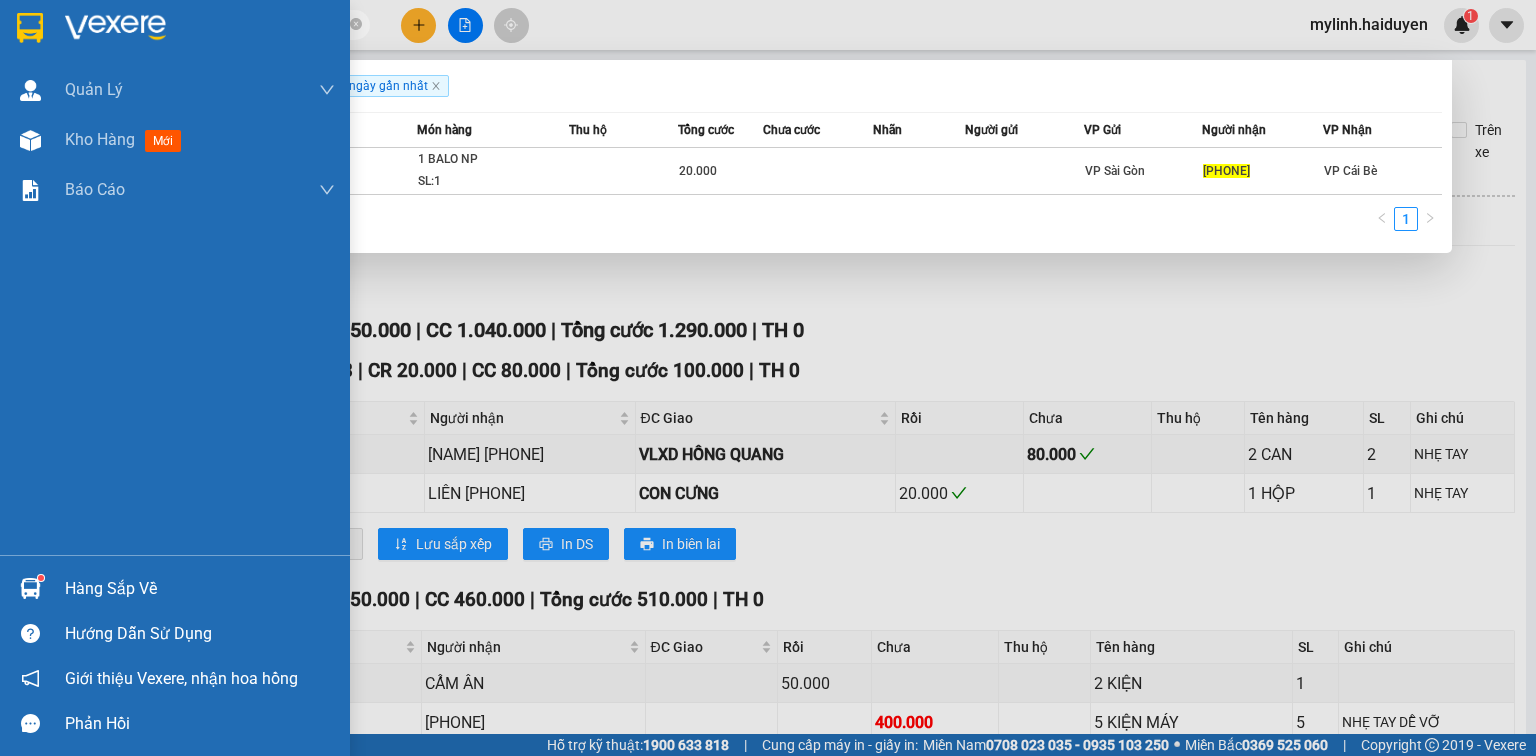 type on "[PHONE]" 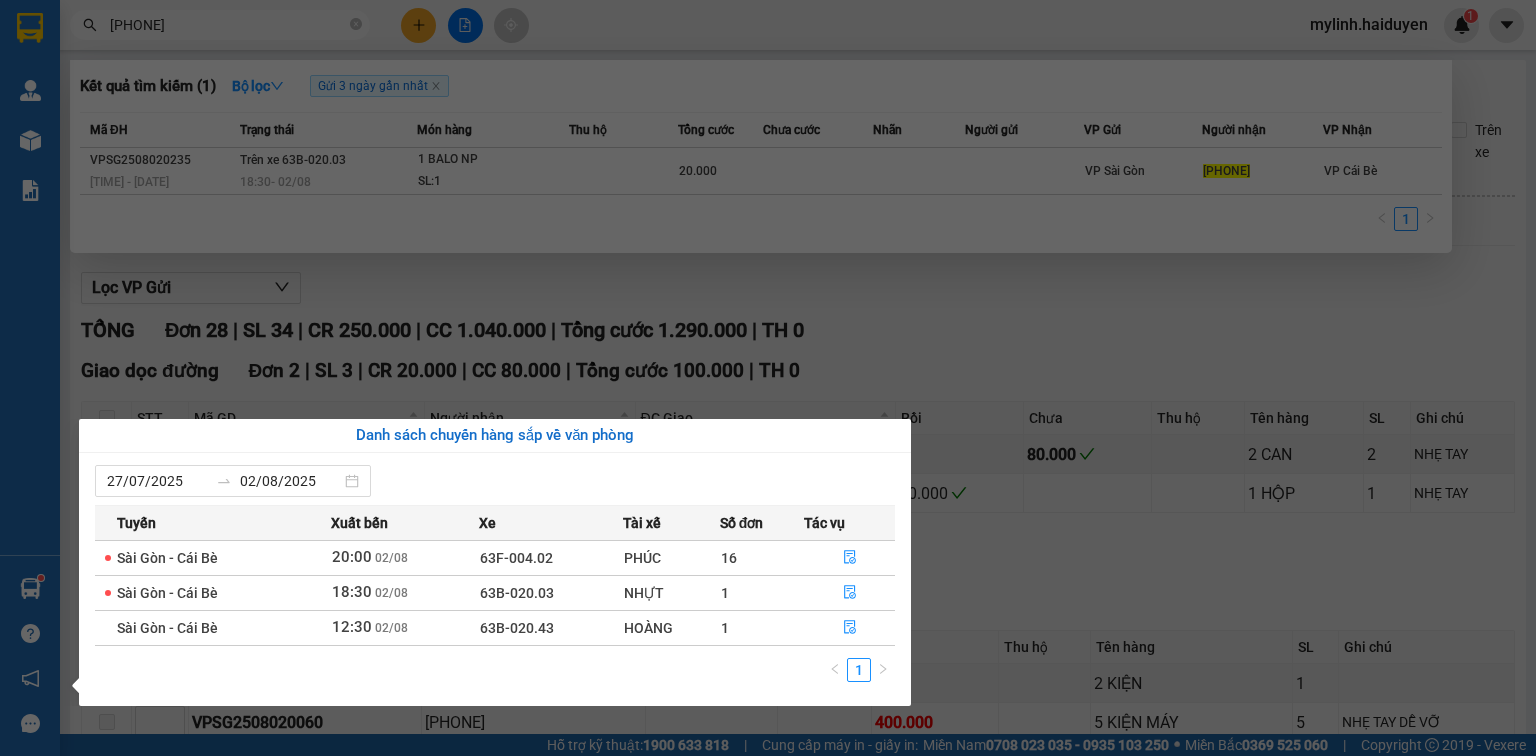 click on "Kết quả tìm kiếm ( 1 )  Bộ lọc  Gửi 3 ngày gần nhất Mã ĐH Trạng thái Món hàng Thu hộ Tổng cước Chưa cước Nhãn Người gửi VP Gửi Người nhận VP Nhận VPSG2508020235 17:50 - 02/08 Trên xe   63B-020.03 18:30  -   02/08 1 BALO NP SL:  1 20.000 VP Sài Gòn [PHONE] VP Cái Bè 1 [PHONE] mylinh.haiduyen 1     Quản Lý Quản lý thu hộ     Kho hàng mới     Báo cáo Báo cáo dòng tiền (nhân viên) Doanh số tạo đơn theo VP gửi (nhân viên) Hàng sắp về Hướng dẫn sử dụng Giới thiệu Vexere, nhận hoa hồng Phản hồi Phần mềm hỗ trợ bạn tốt chứ? Sài Gòn - Cái Bè 02/08/2025 11:30     - 63B-020.03  Làm mới In phơi In đơn chọn Thống kê Lọc  Rồi Lọc  Chưa Xuất Excel Đã giao Kho nhận Trên xe Hải Duyên   [PHONE]   97B Nguyễn Duy Dương, P.9 PHƠI HÀNG 15:49 - 02/08/2025 Tuyến:  Sài Gòn - Cái Bè Chuyến:   (11:30 - 02/08/2025) Tài xế:  NHỰT   Số xe:  63B-020.03" at bounding box center [768, 378] 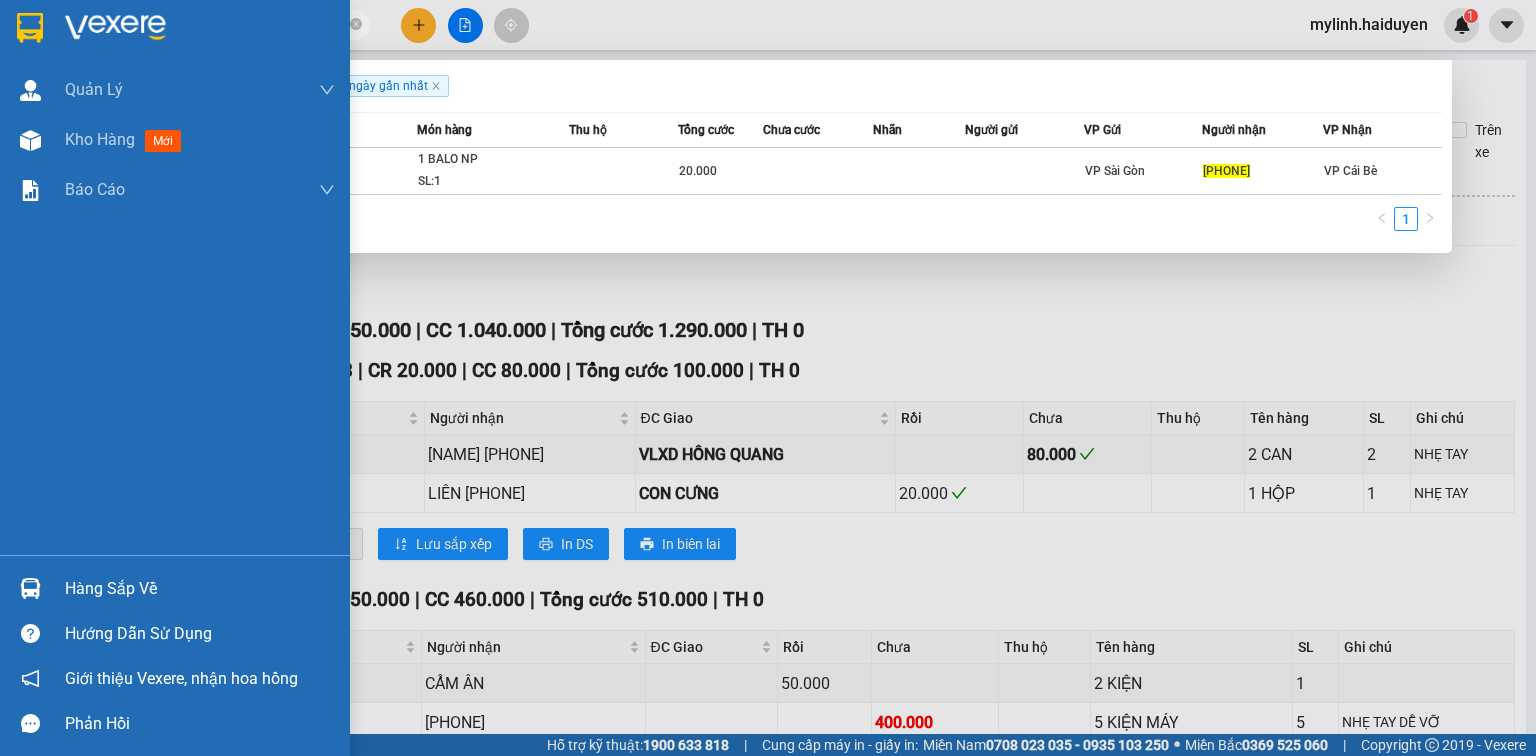 drag, startPoint x: 84, startPoint y: 601, endPoint x: 184, endPoint y: 600, distance: 100.005 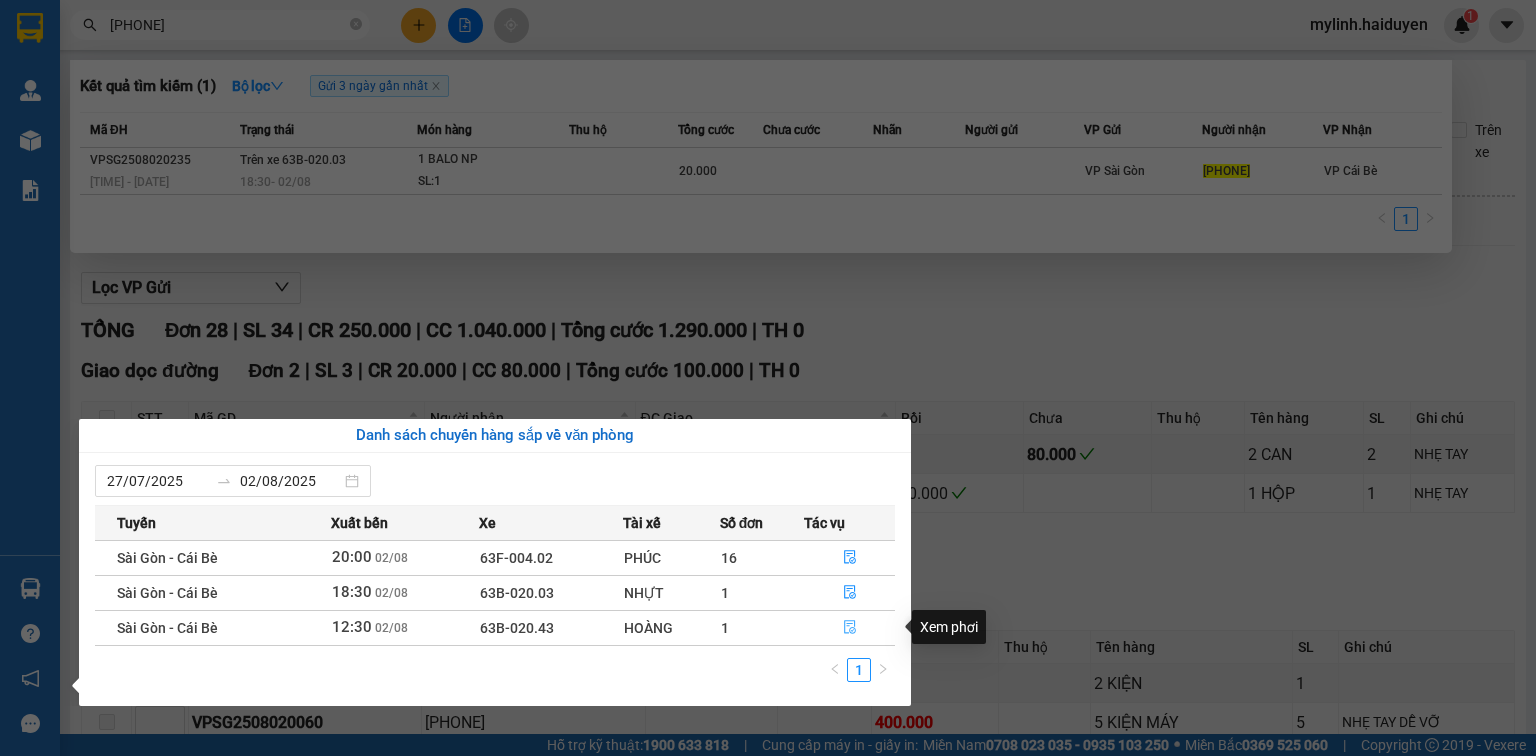 click 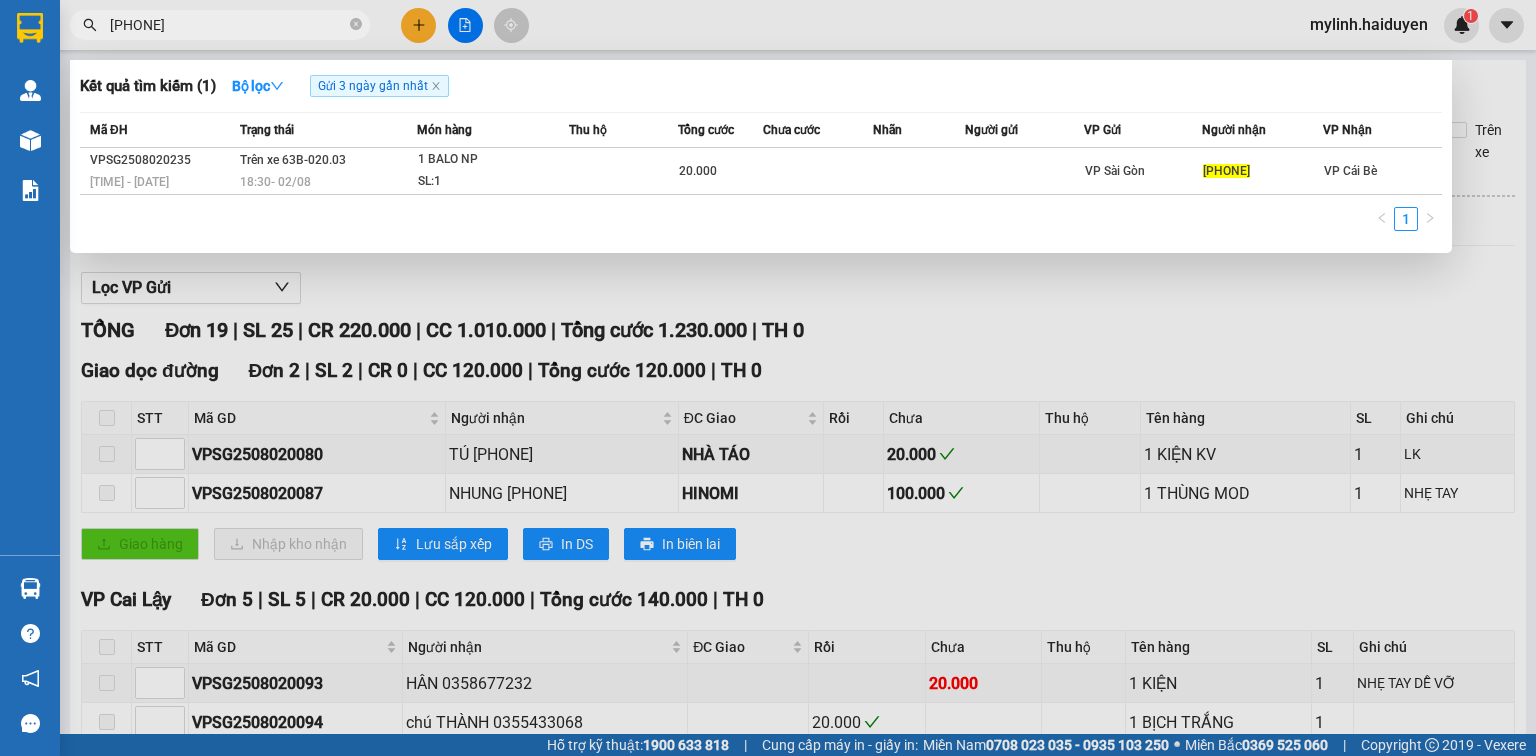 click on "Kết quả tìm kiếm ( 1 )  Bộ lọc  Gửi 3 ngày gần nhất Mã ĐH Trạng thái Món hàng Thu hộ Tổng cước Chưa cước Nhãn Người gửi VP Gửi Người nhận VP Nhận VPSG2508020235 17:50 - 02/08 Trên xe   63B-020.03 18:30  -   02/08 1 BALO NP SL:  1 20.000 VP Sài Gòn [PHONE] VP Cái Bè 1" at bounding box center [761, 156] 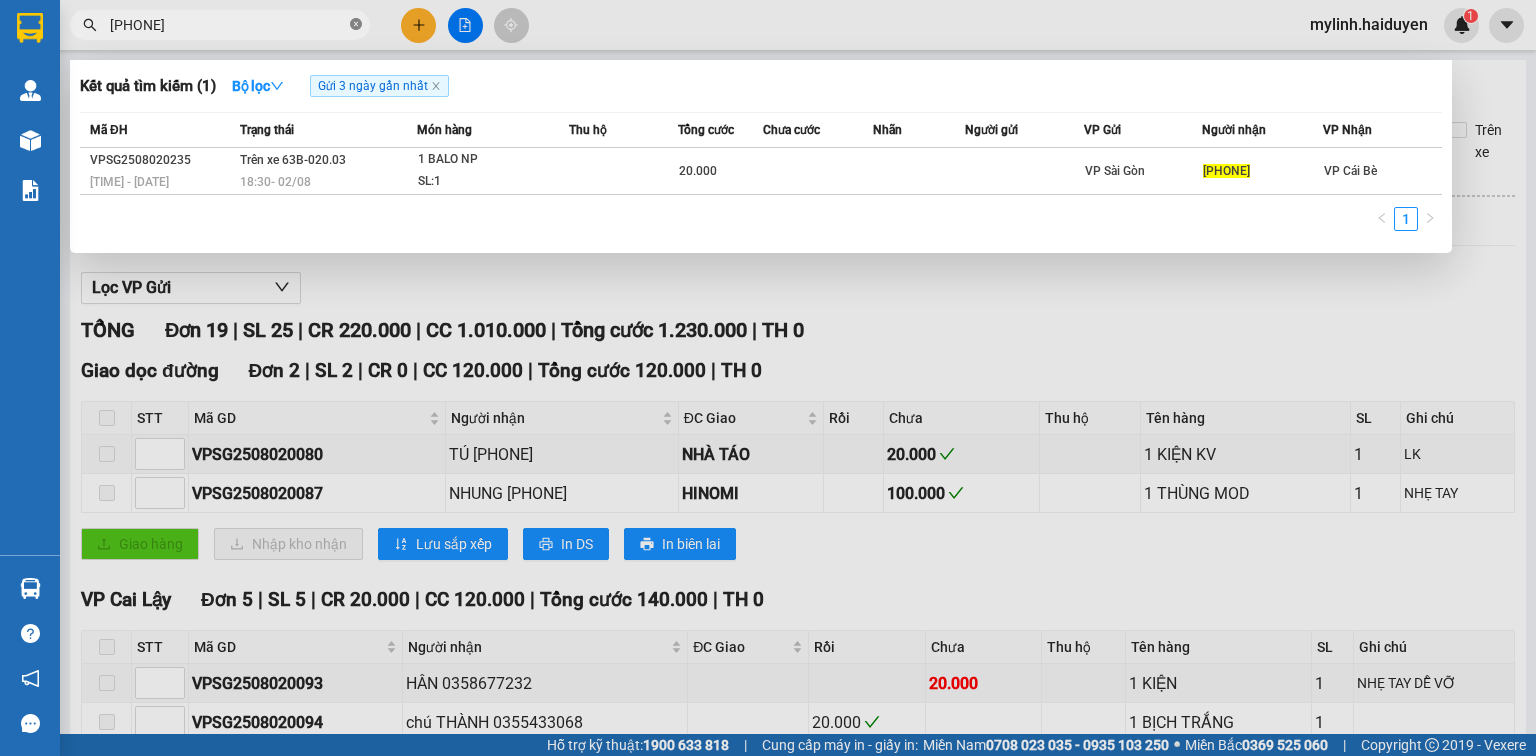 click 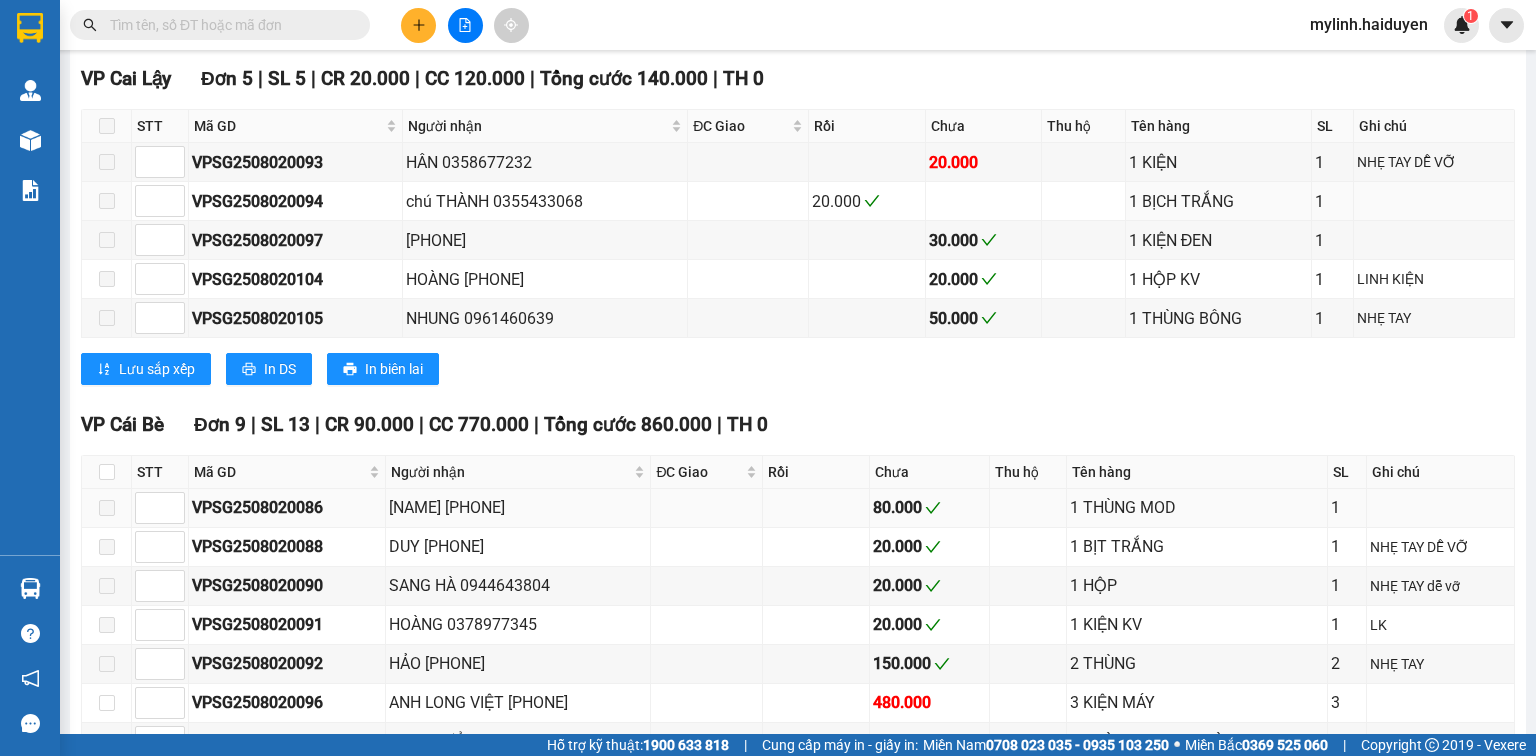 scroll, scrollTop: 640, scrollLeft: 0, axis: vertical 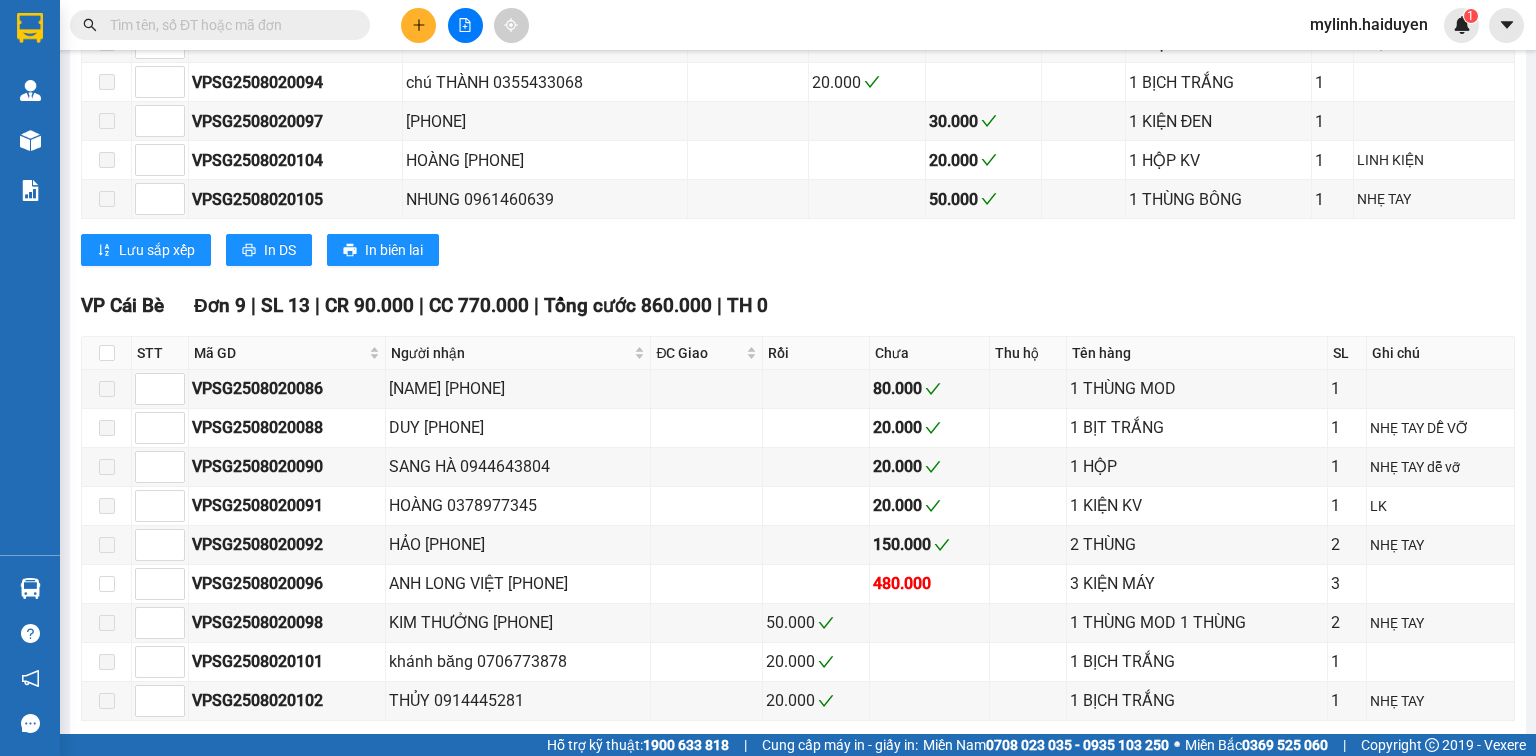 click at bounding box center (107, 353) 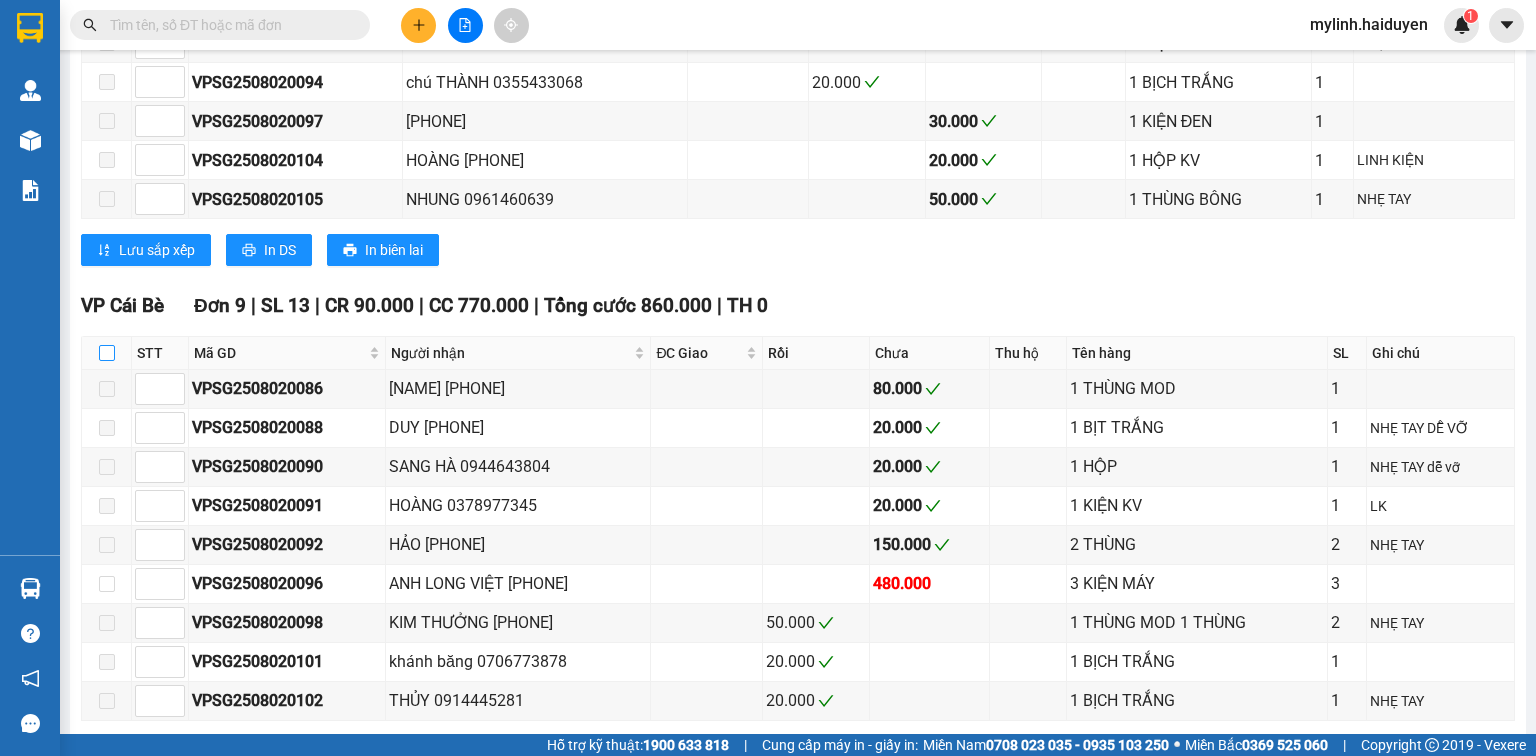 click at bounding box center [107, 353] 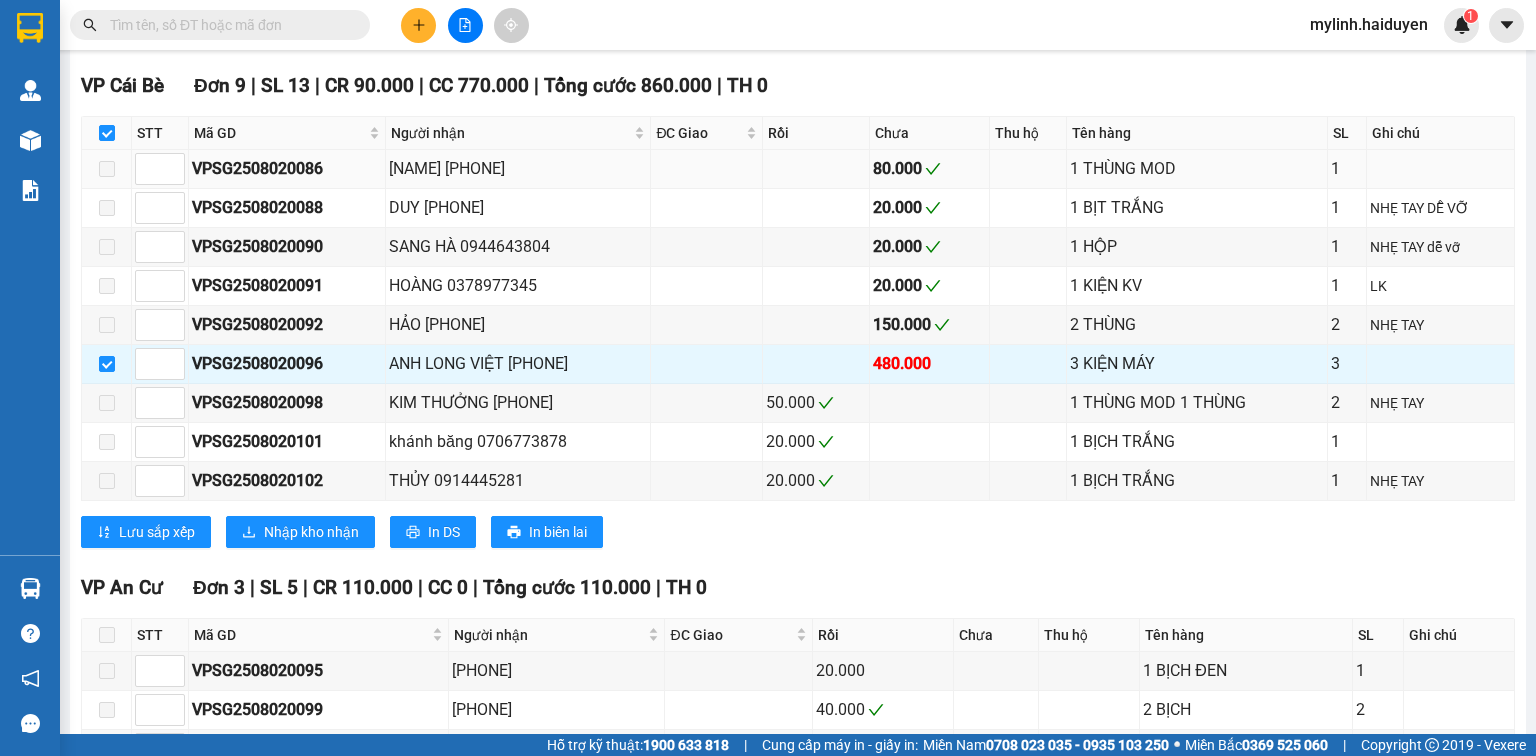 scroll, scrollTop: 880, scrollLeft: 0, axis: vertical 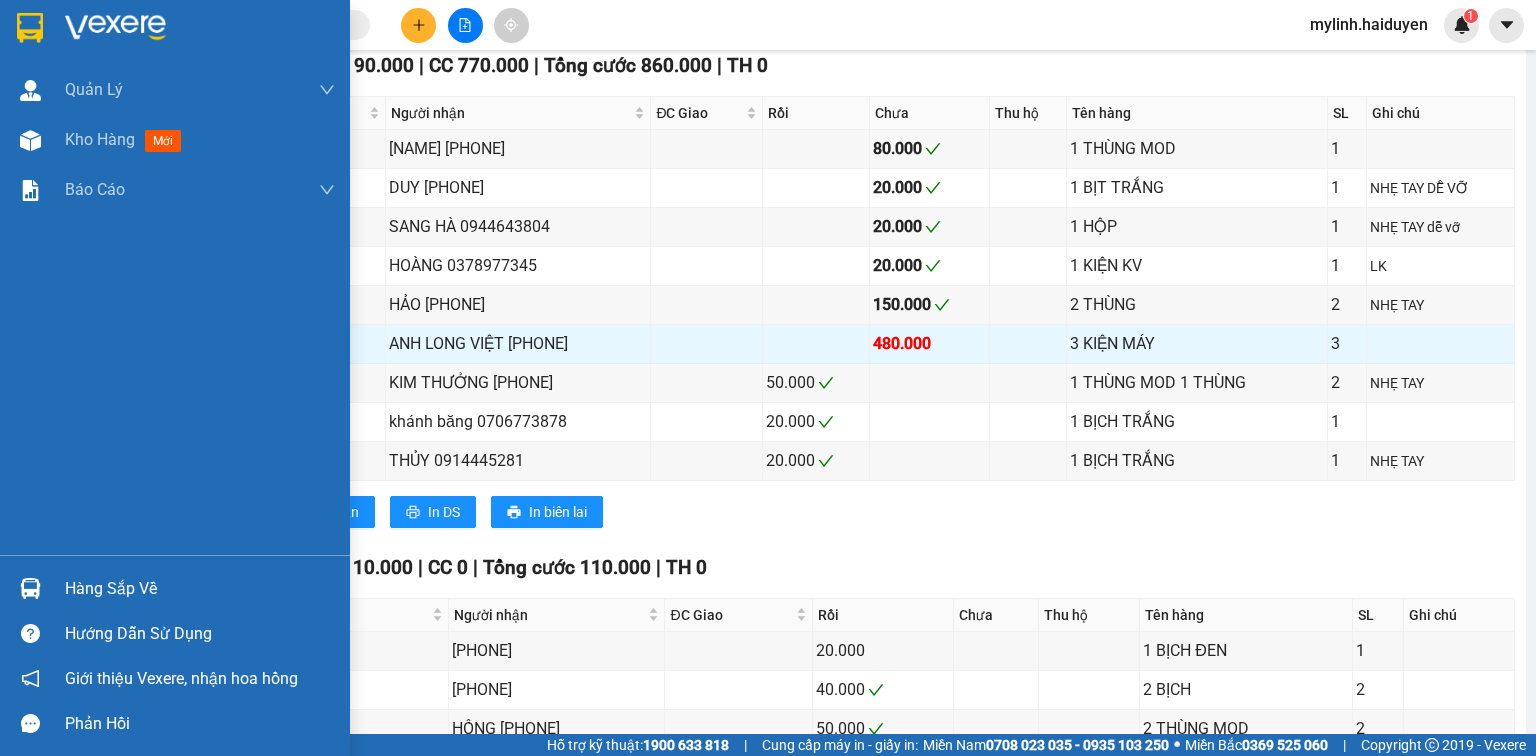 drag, startPoint x: 188, startPoint y: 594, endPoint x: 204, endPoint y: 594, distance: 16 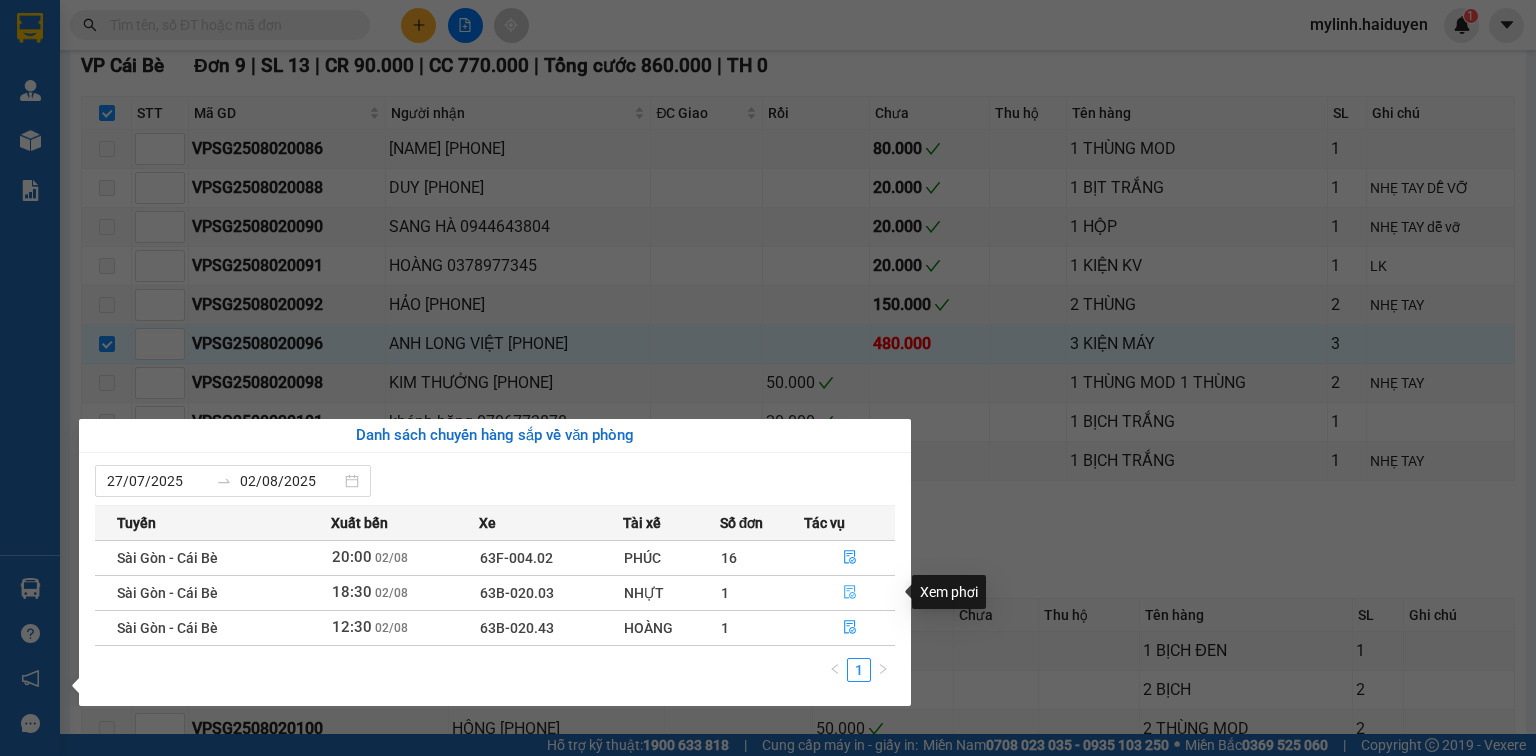 click 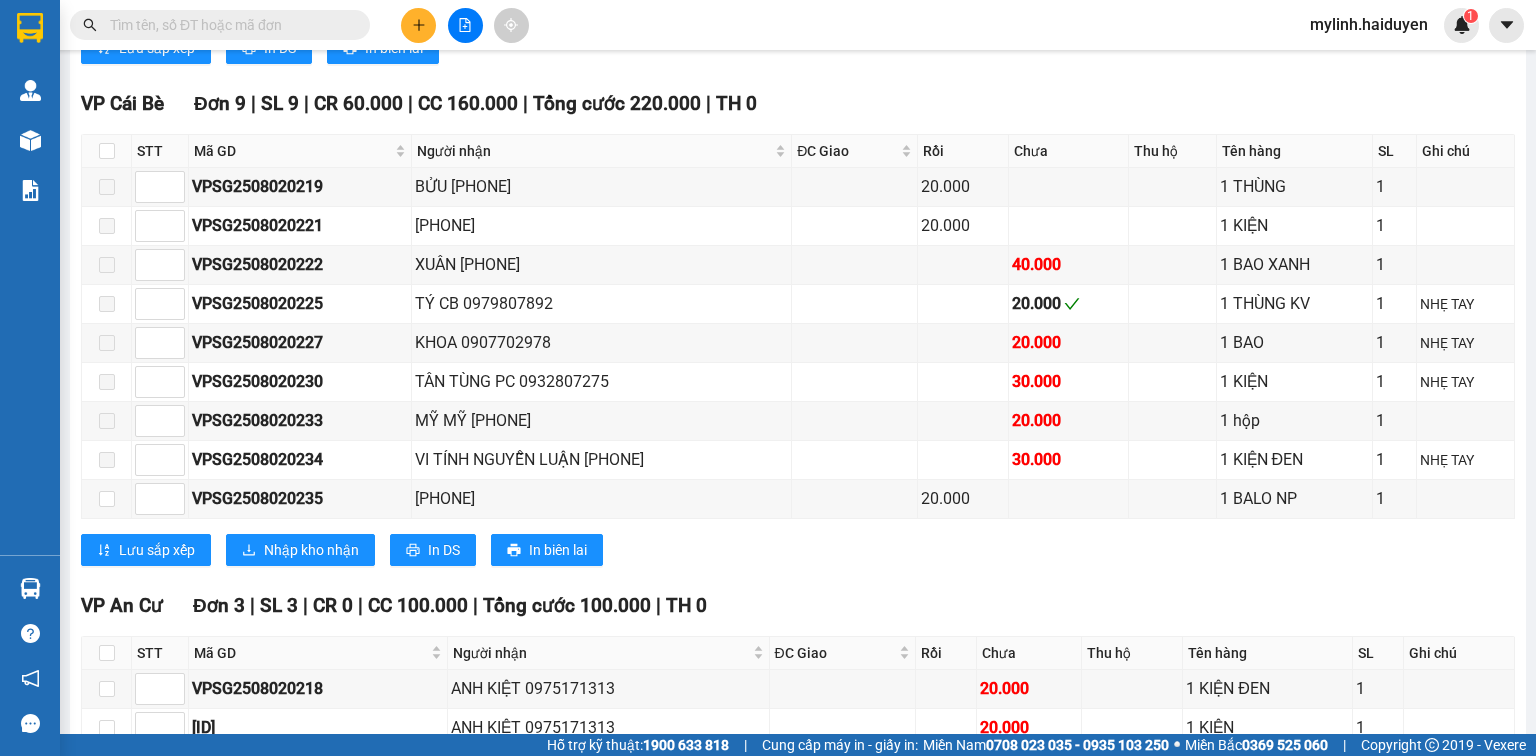 scroll, scrollTop: 642, scrollLeft: 0, axis: vertical 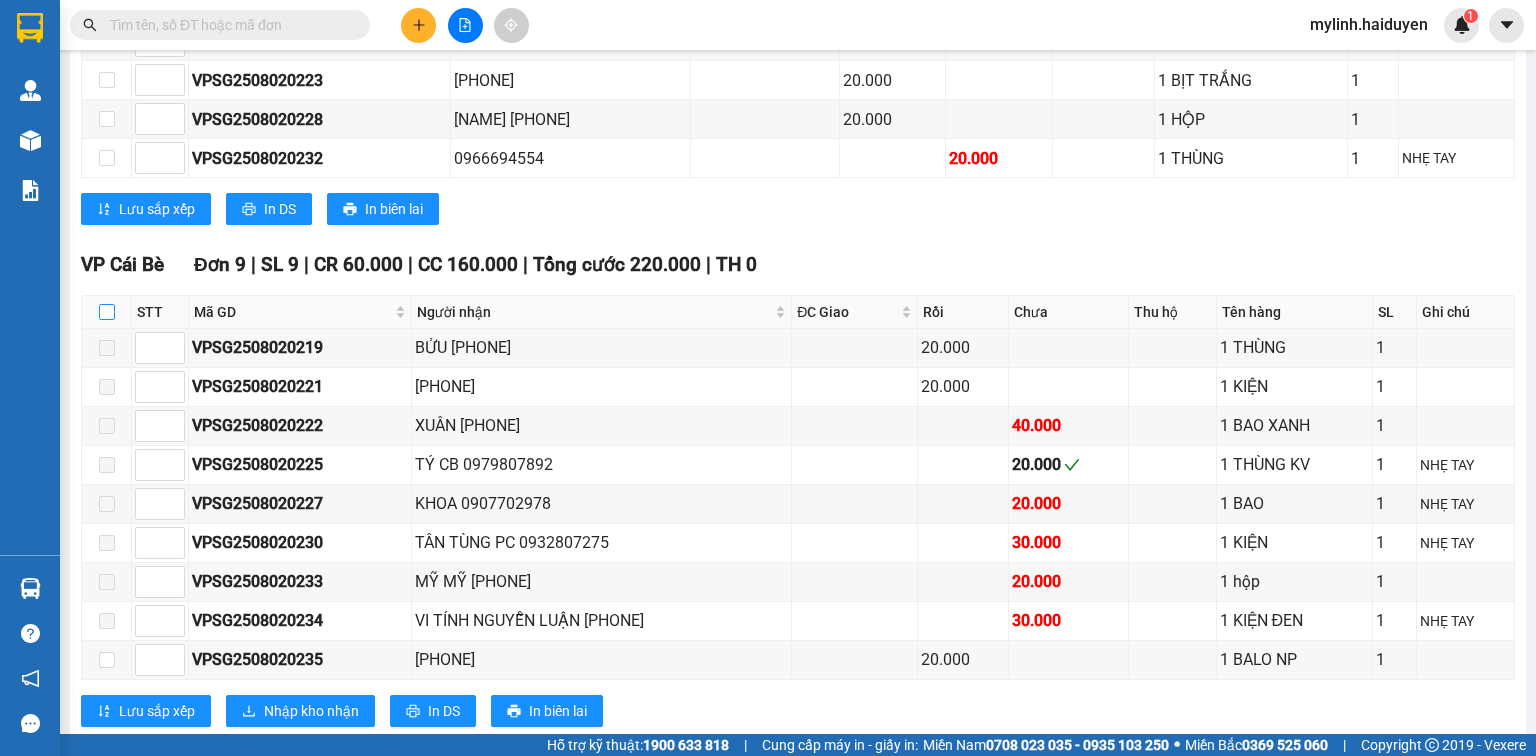 click at bounding box center (107, 312) 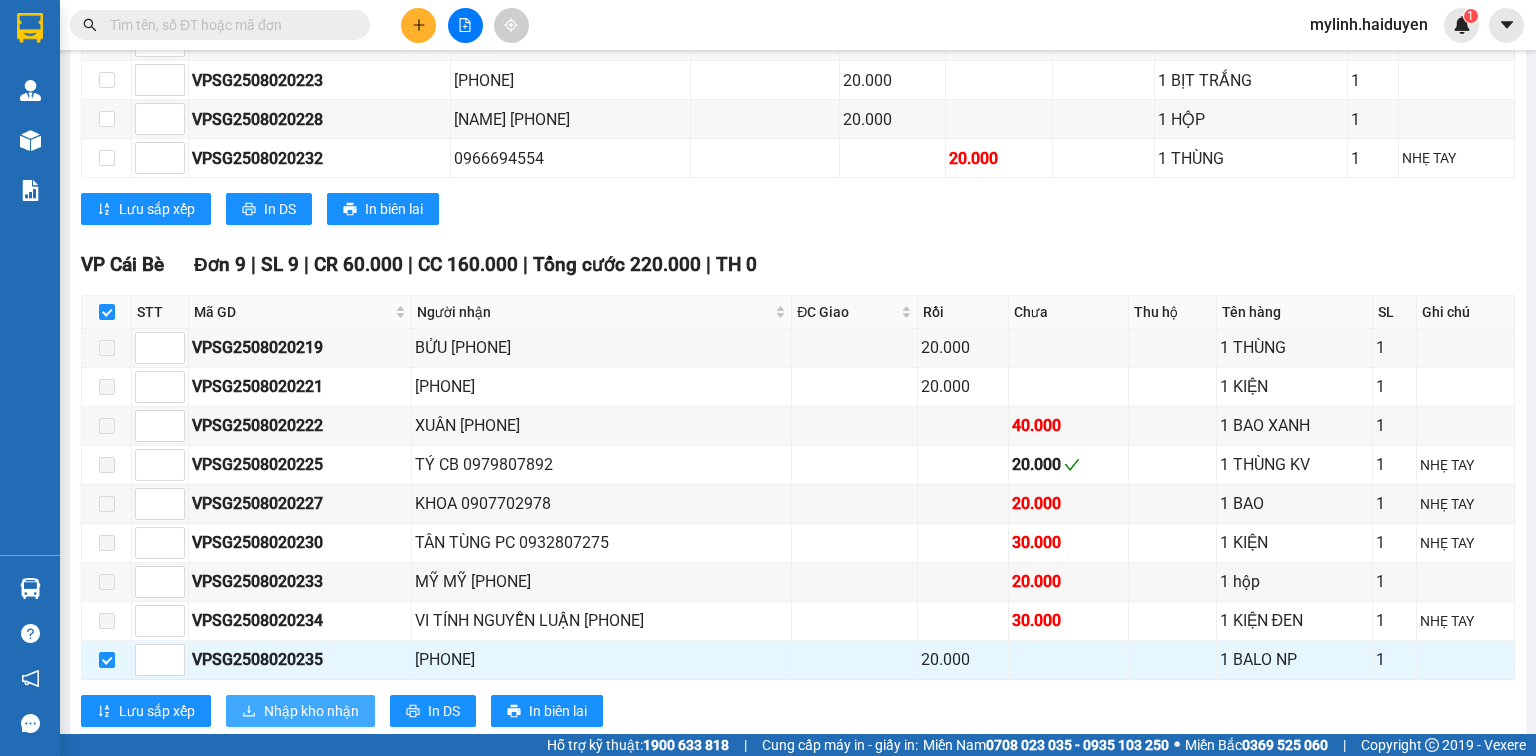 drag, startPoint x: 301, startPoint y: 716, endPoint x: 314, endPoint y: 713, distance: 13.341664 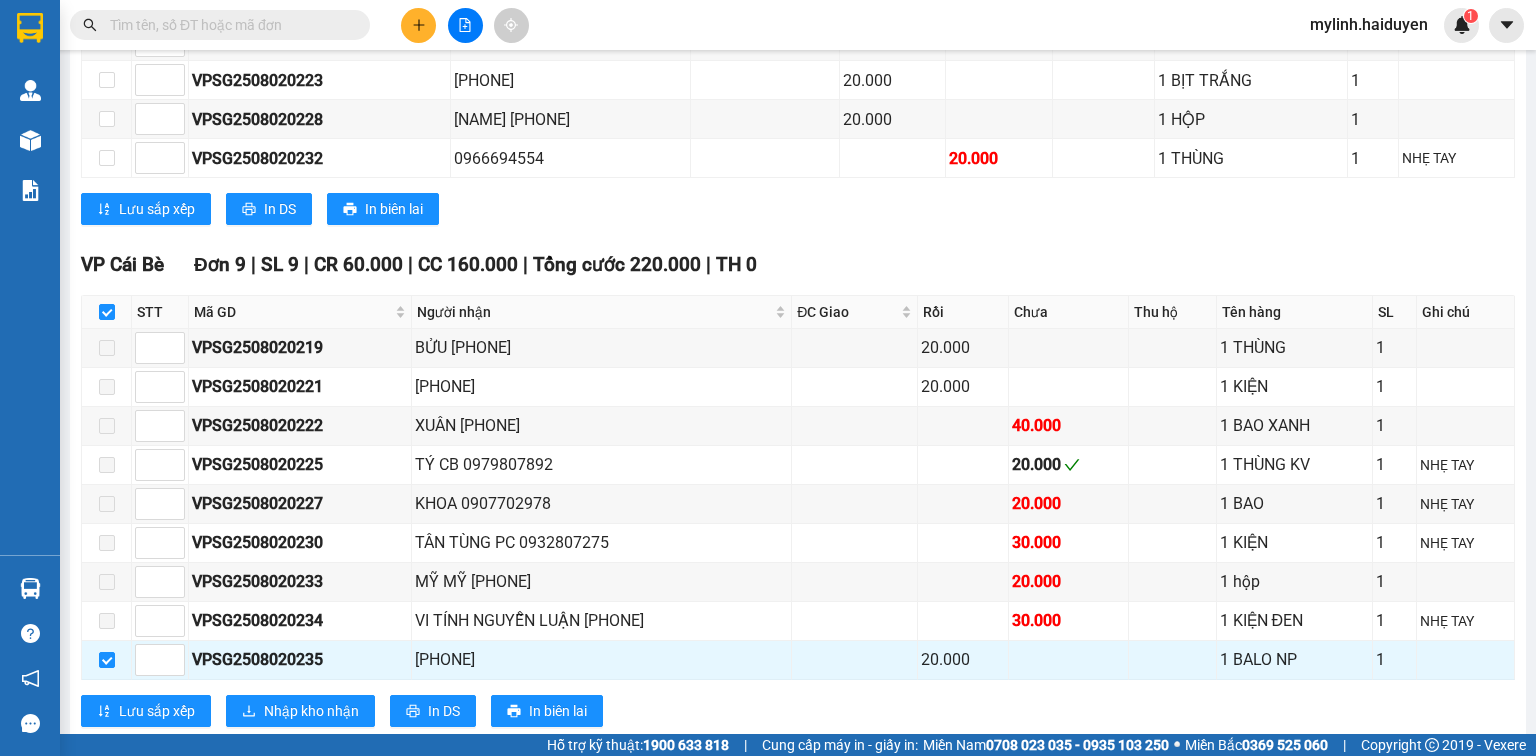 scroll, scrollTop: 0, scrollLeft: 0, axis: both 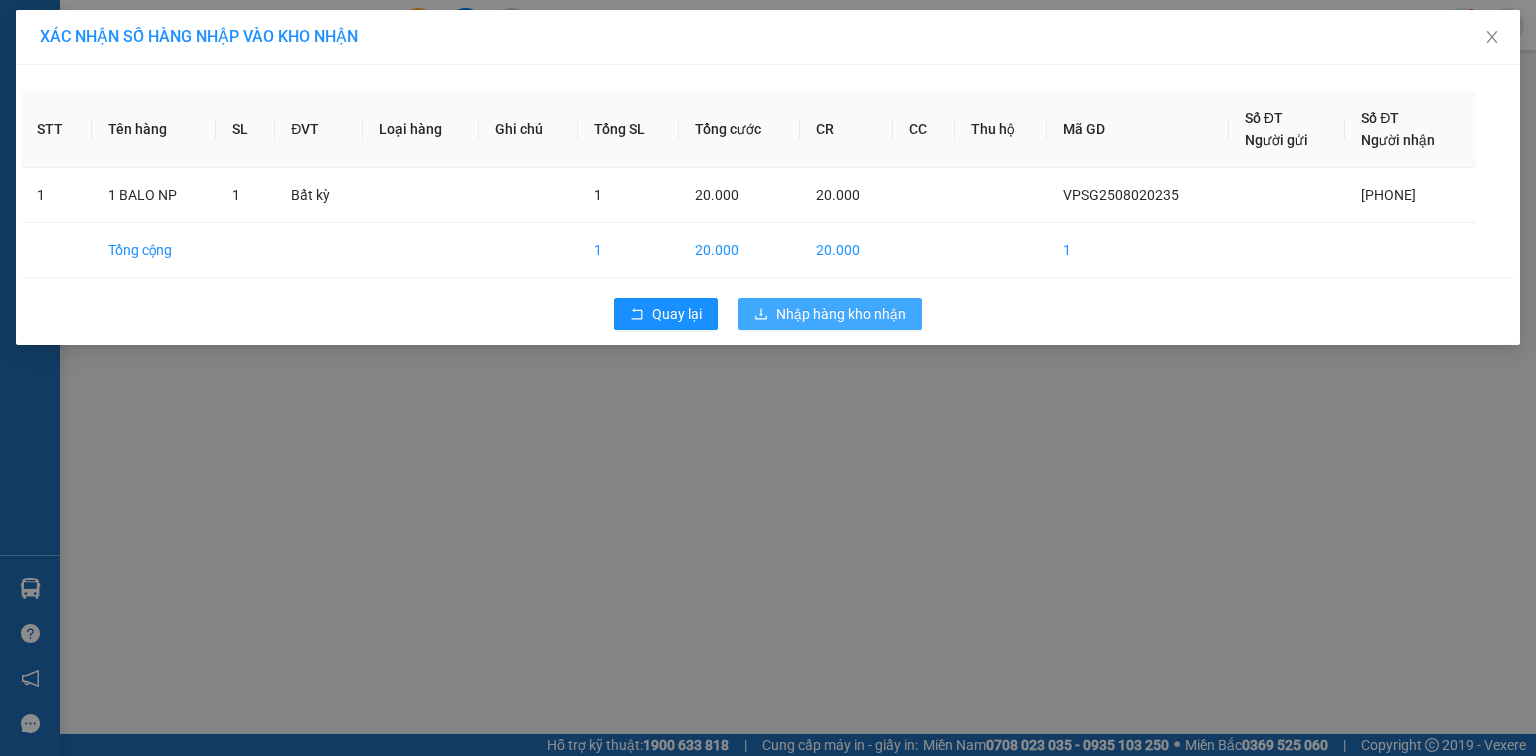 click on "Nhập hàng kho nhận" at bounding box center [841, 314] 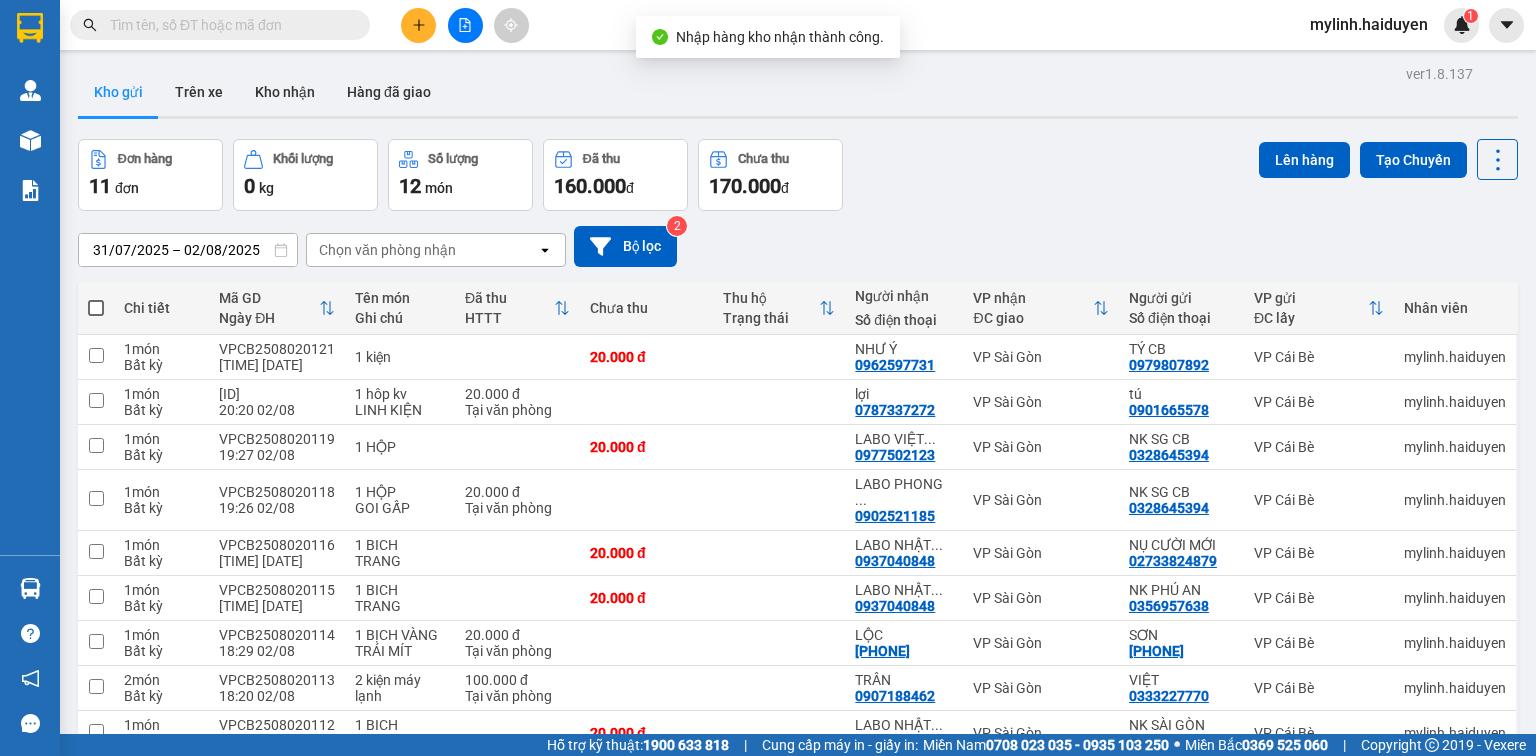 drag, startPoint x: 200, startPoint y: 34, endPoint x: 184, endPoint y: 39, distance: 16.763054 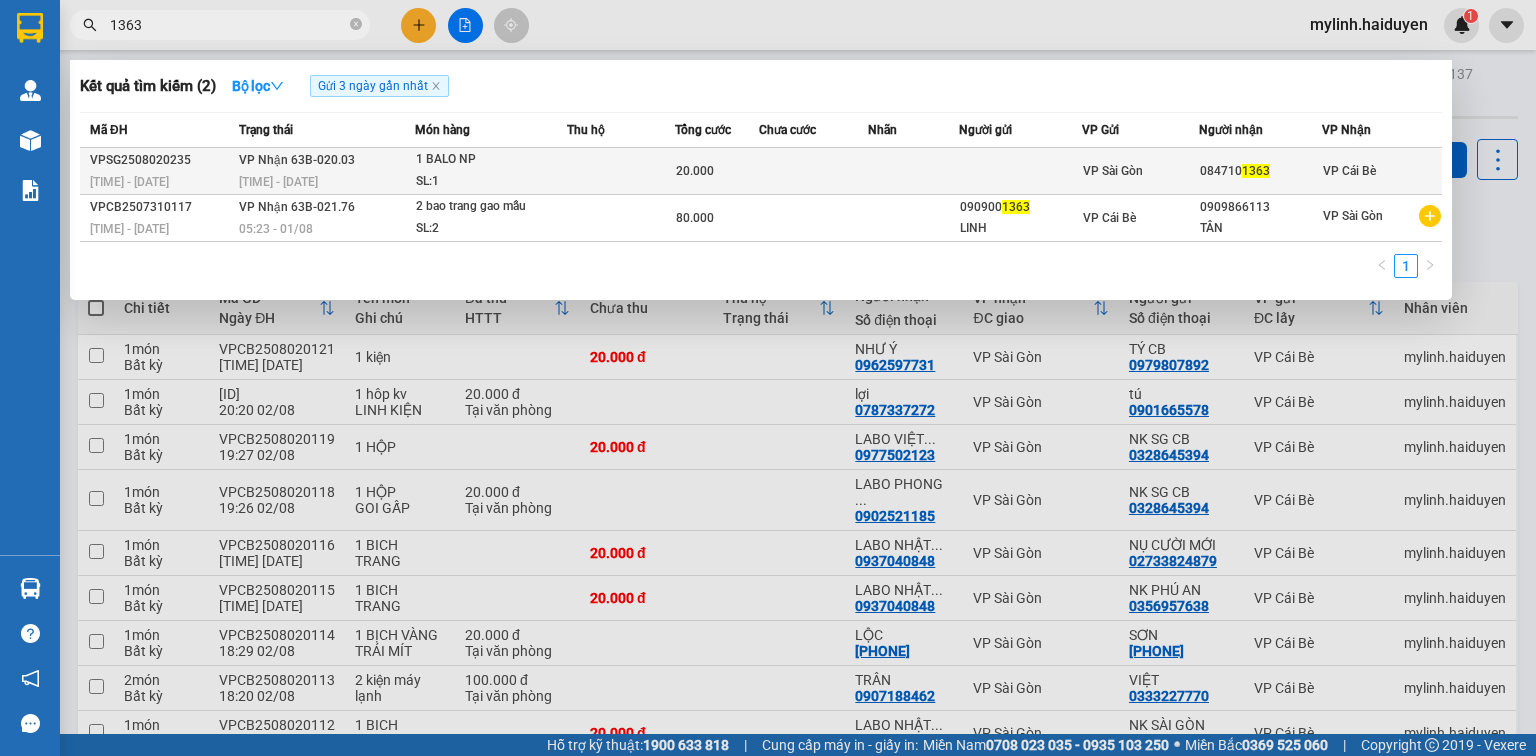 type on "1363" 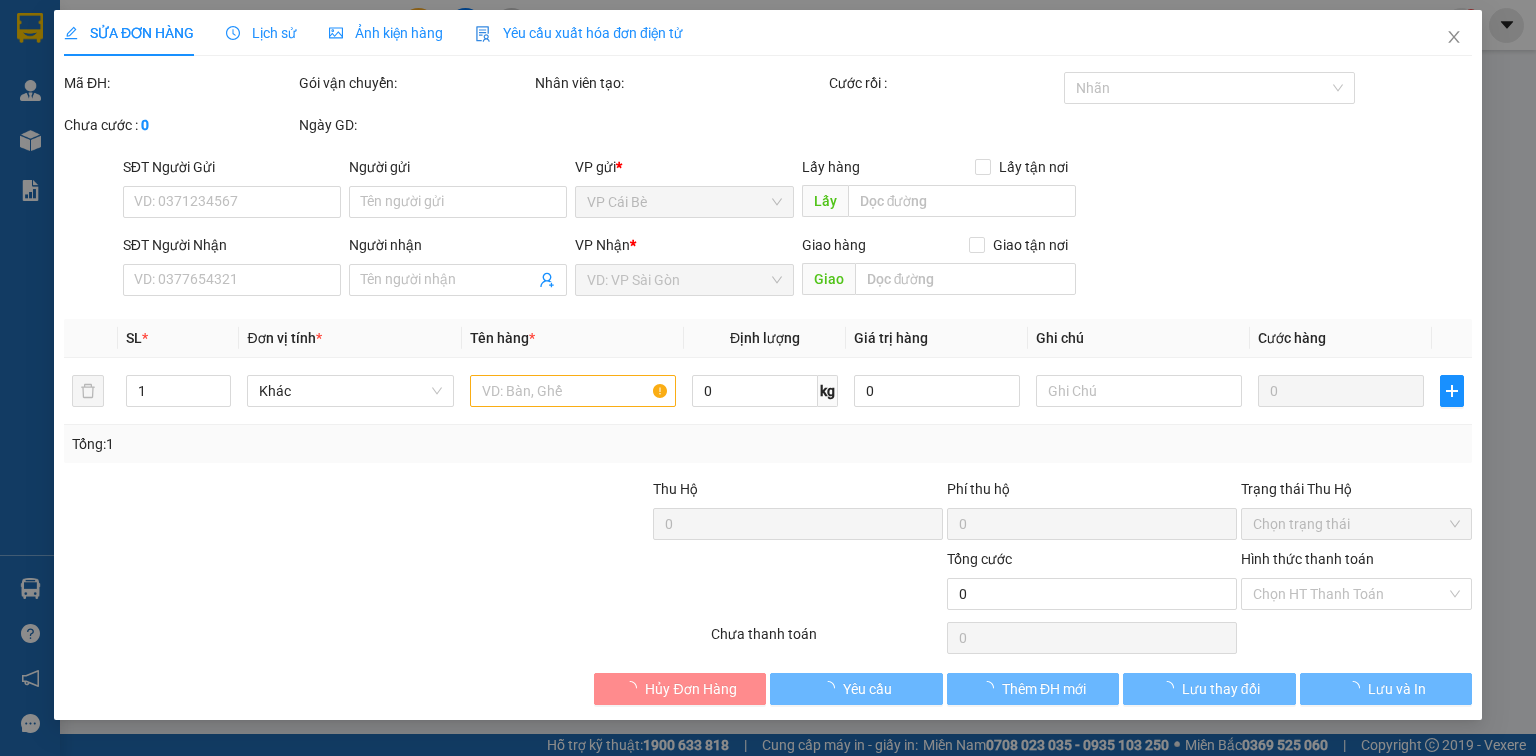 type on "[PHONE]" 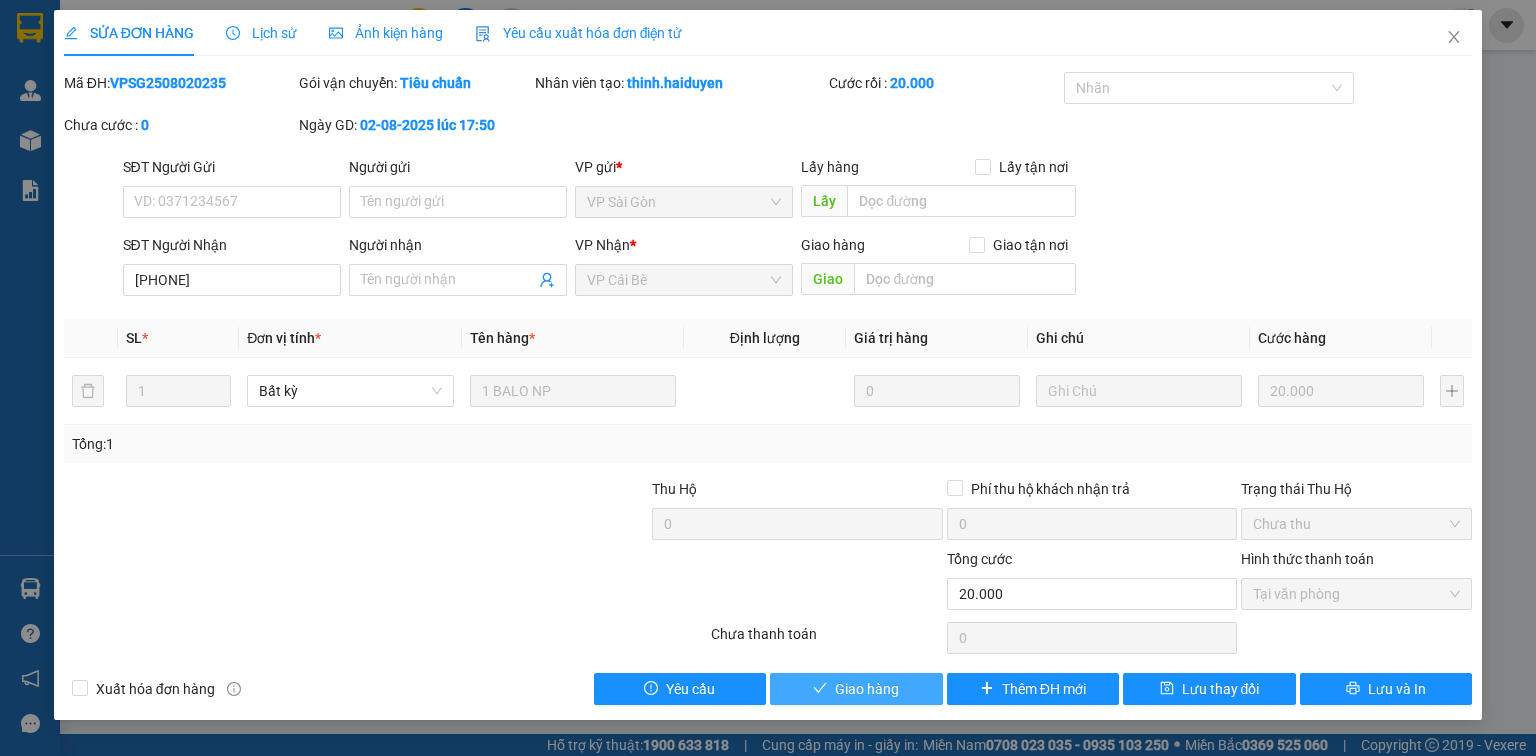 click on "Giao hàng" at bounding box center [856, 689] 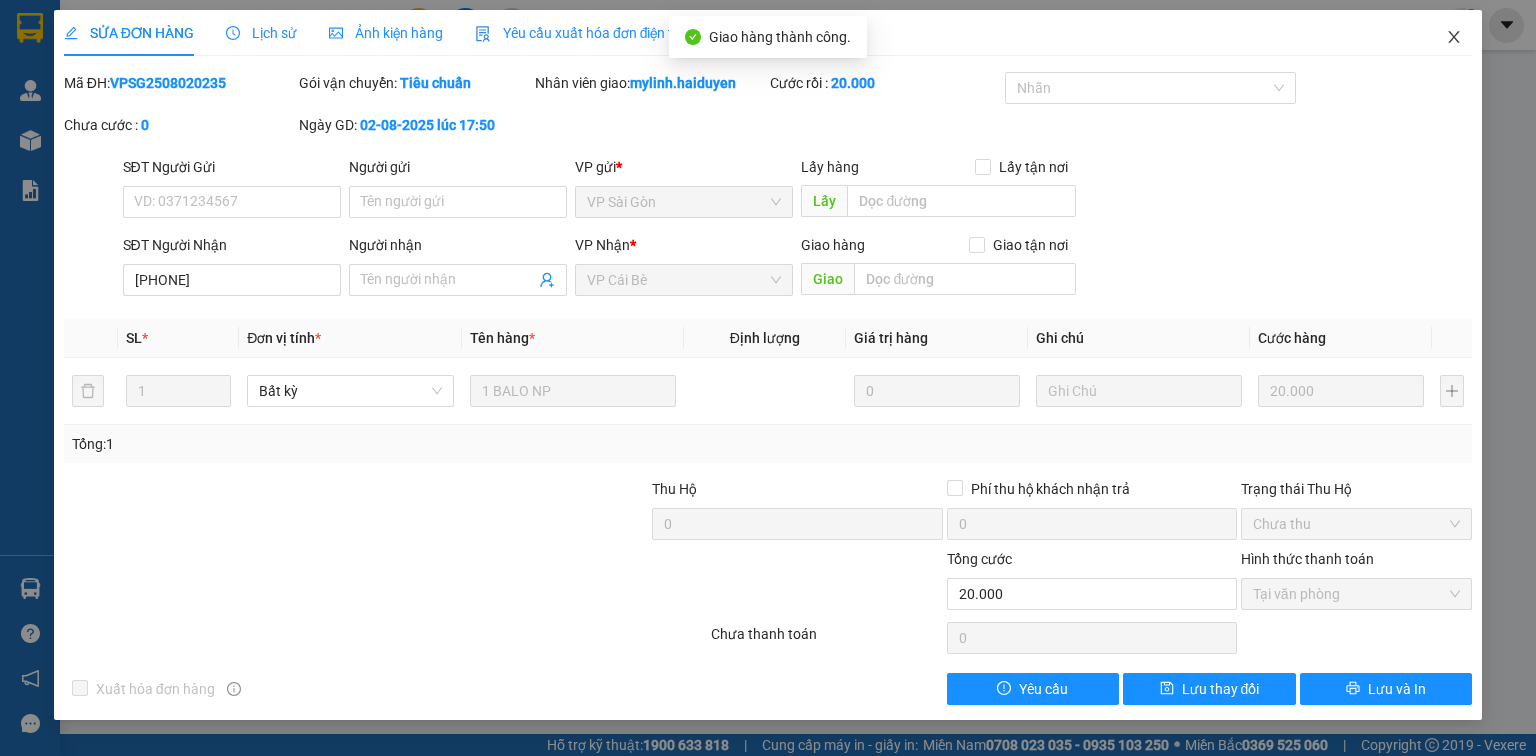 click at bounding box center [1454, 38] 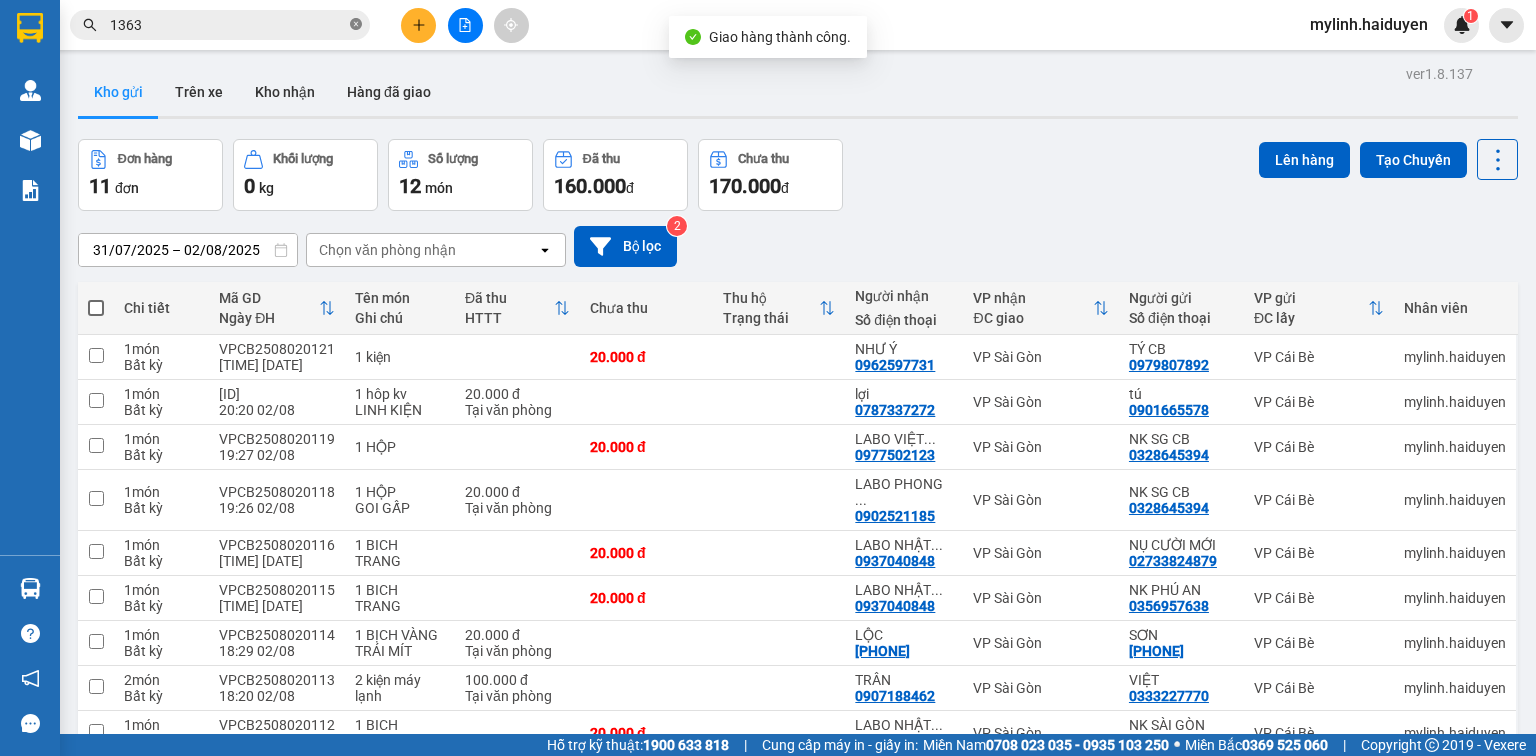 click 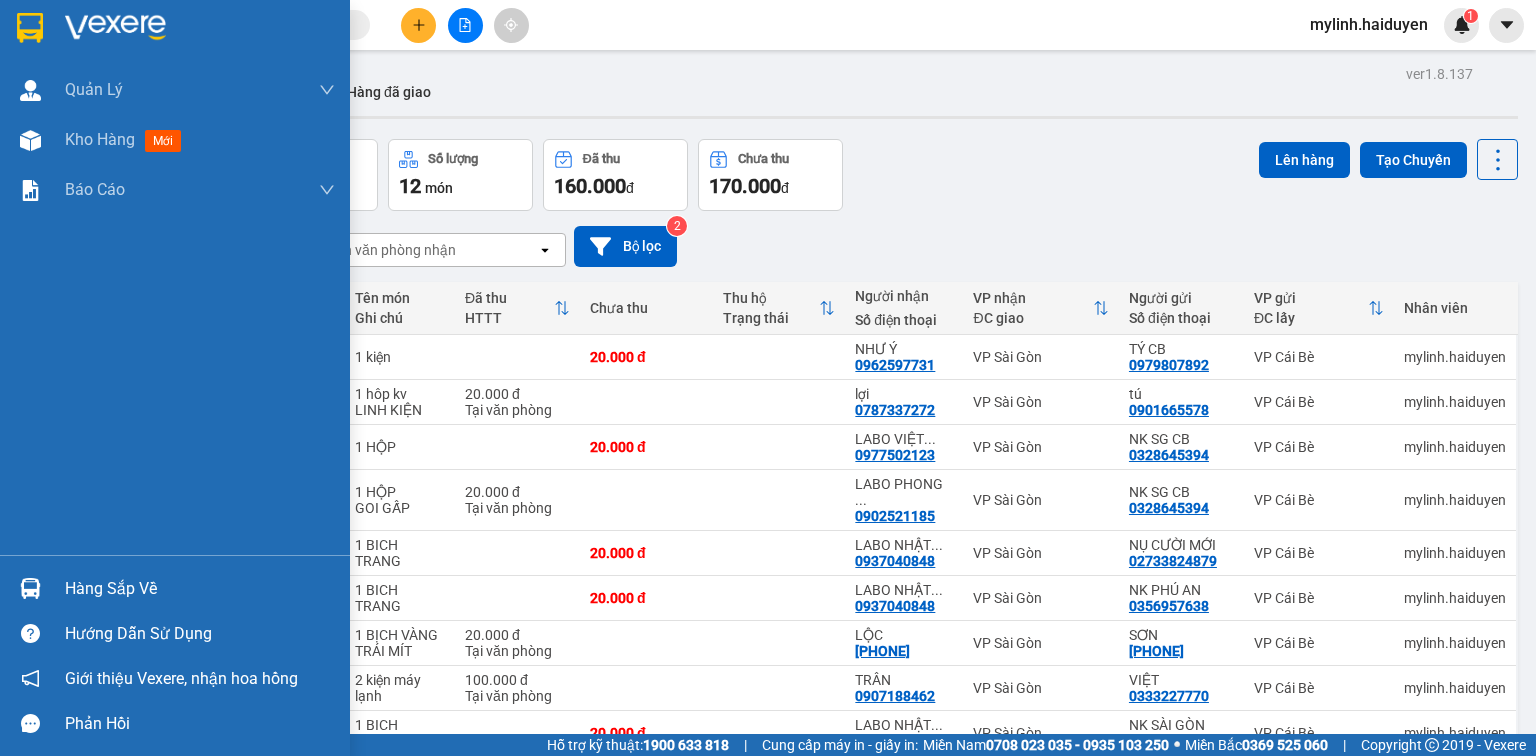 click on "Hàng sắp về" at bounding box center (200, 589) 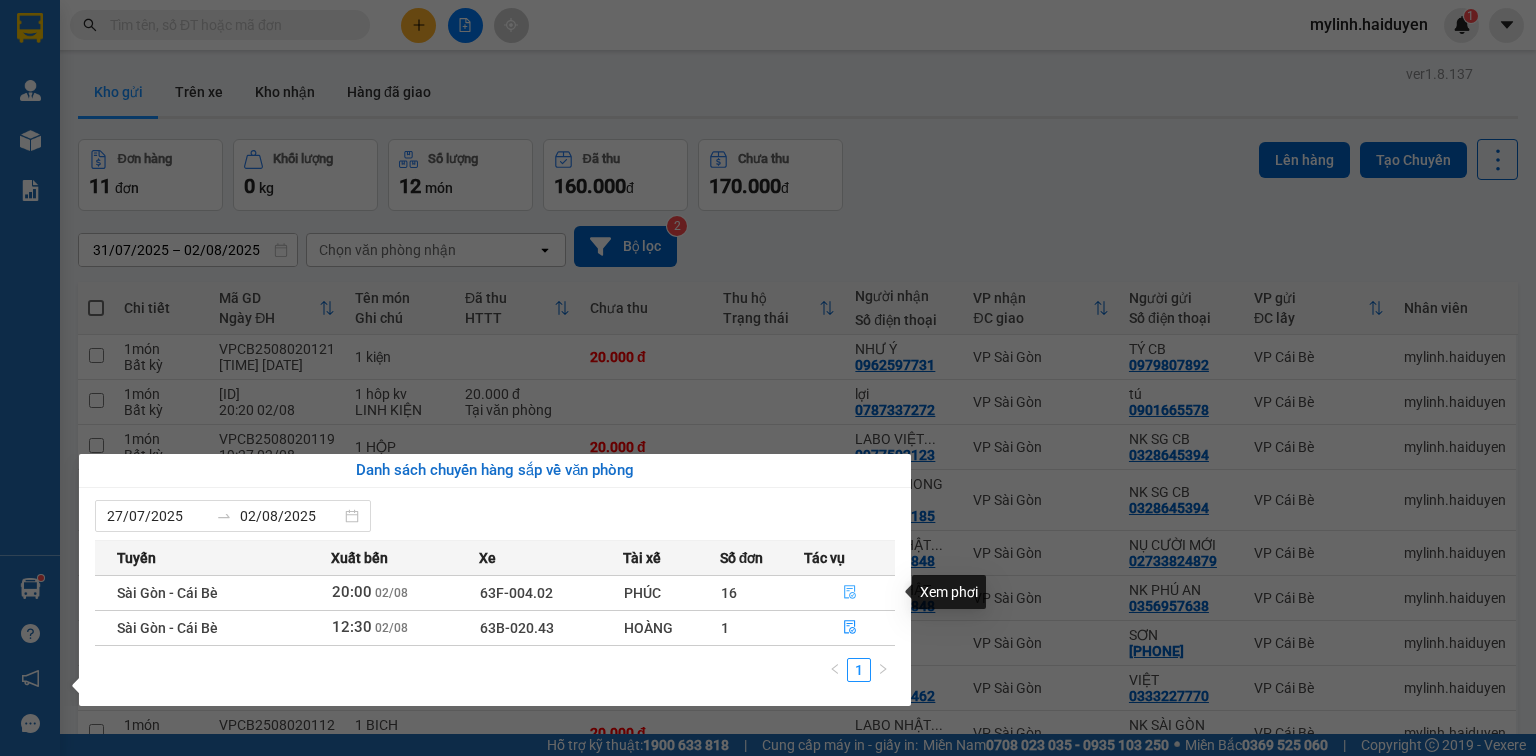 click 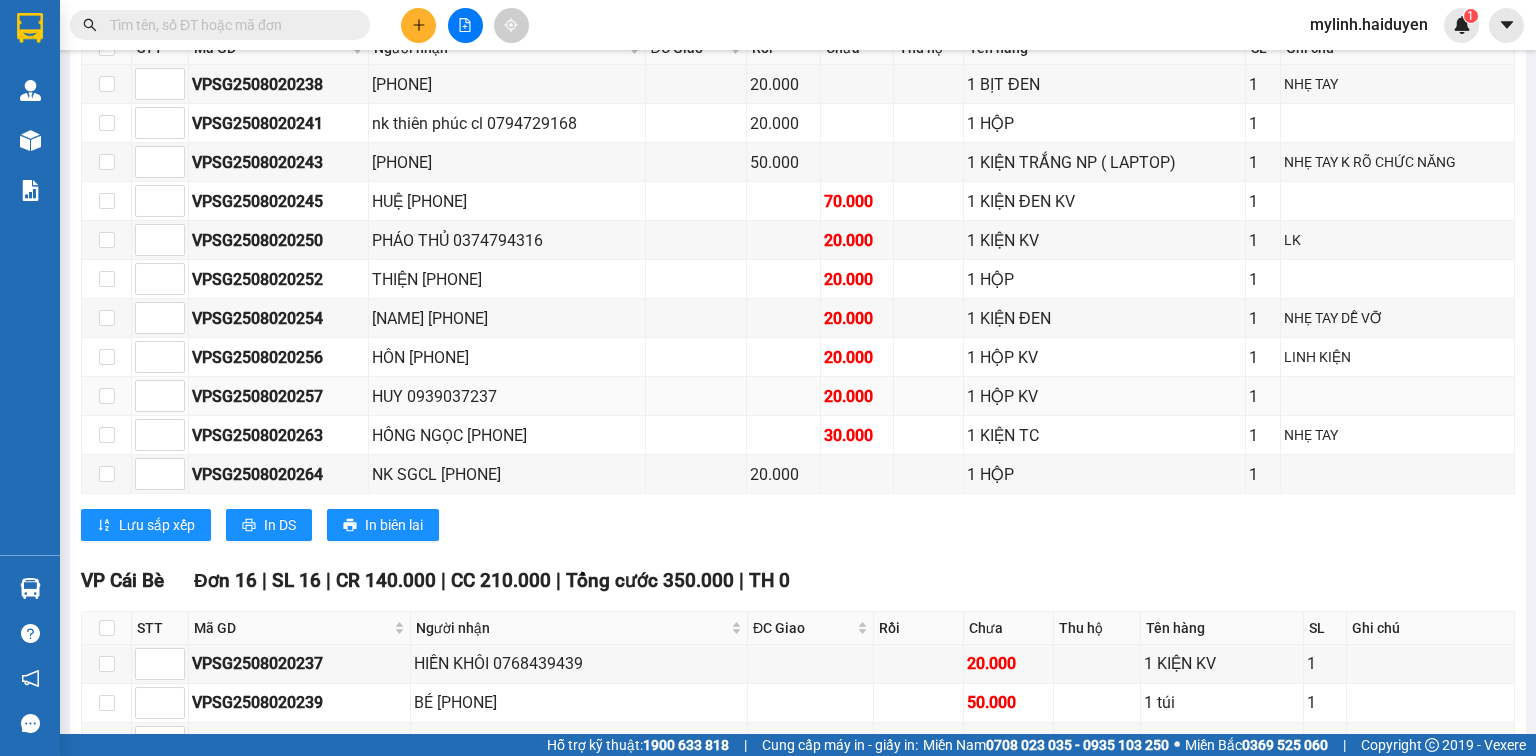 scroll, scrollTop: 880, scrollLeft: 0, axis: vertical 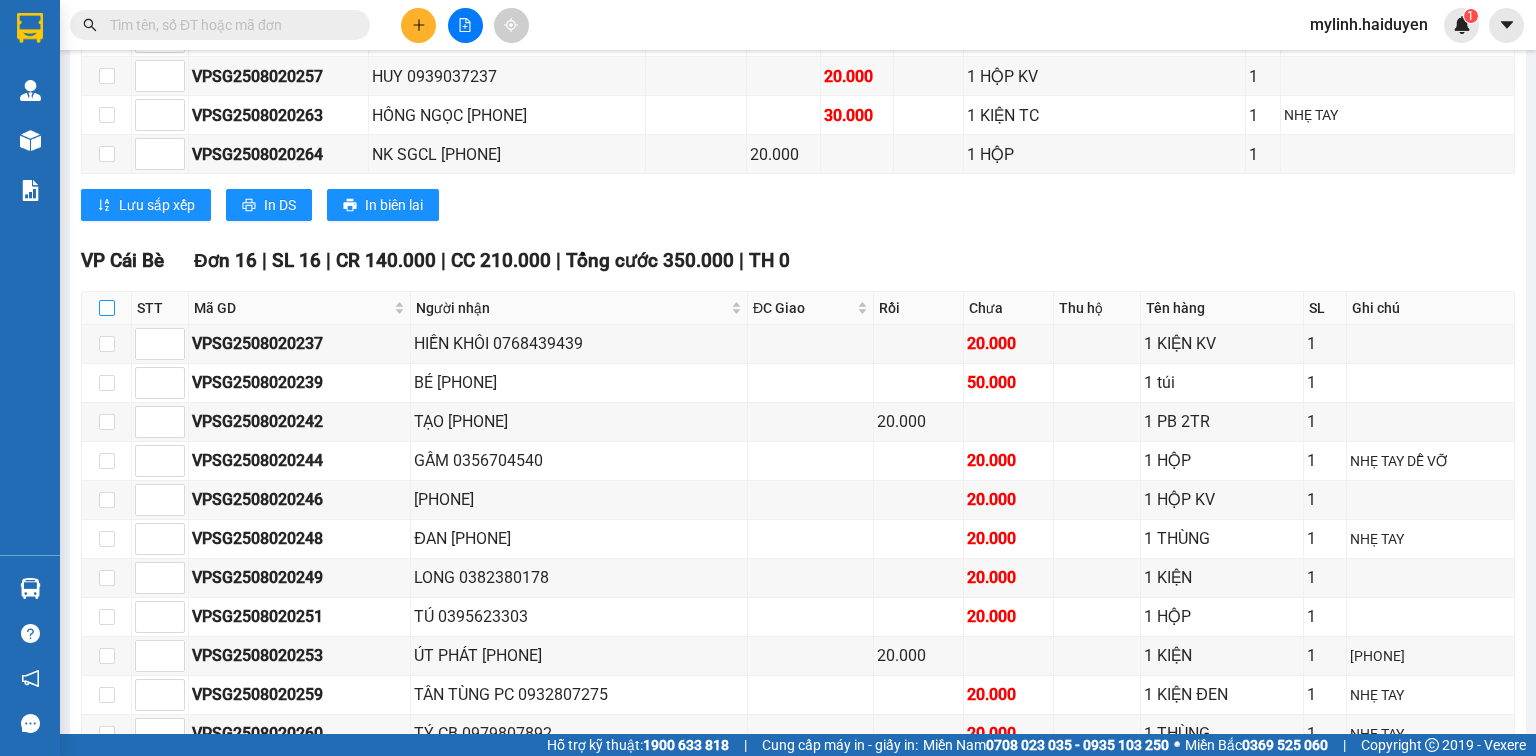 click at bounding box center [107, 308] 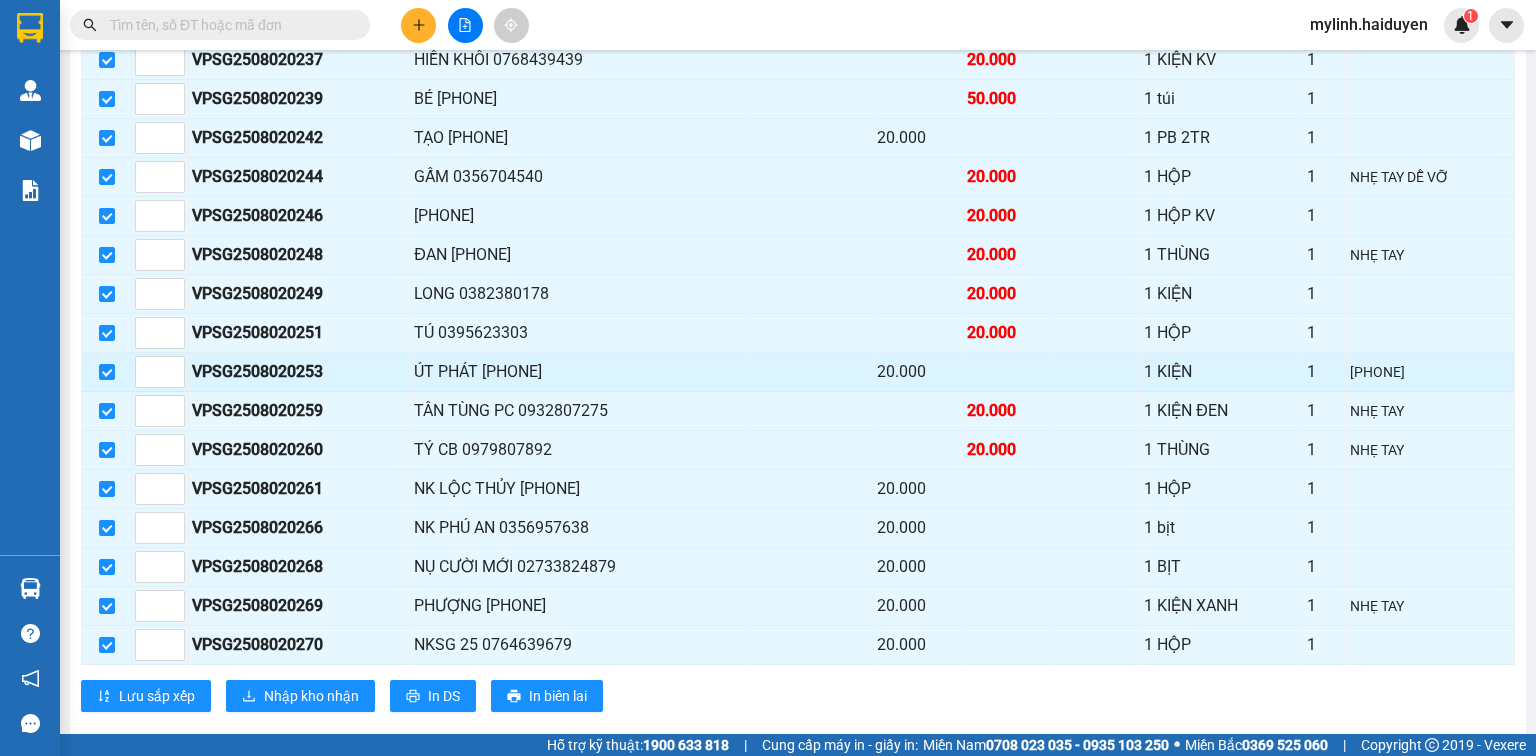 scroll, scrollTop: 1120, scrollLeft: 0, axis: vertical 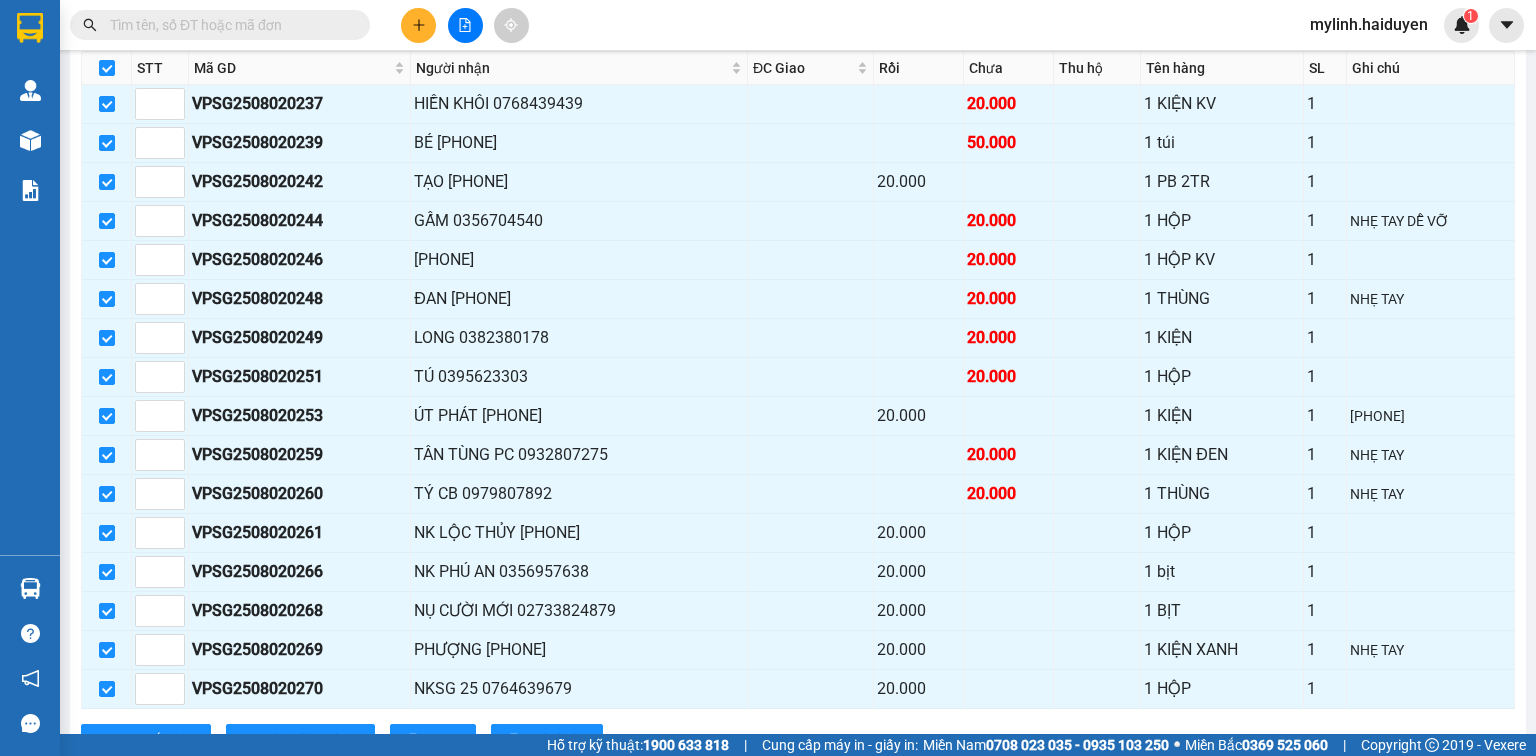 click at bounding box center (228, 25) 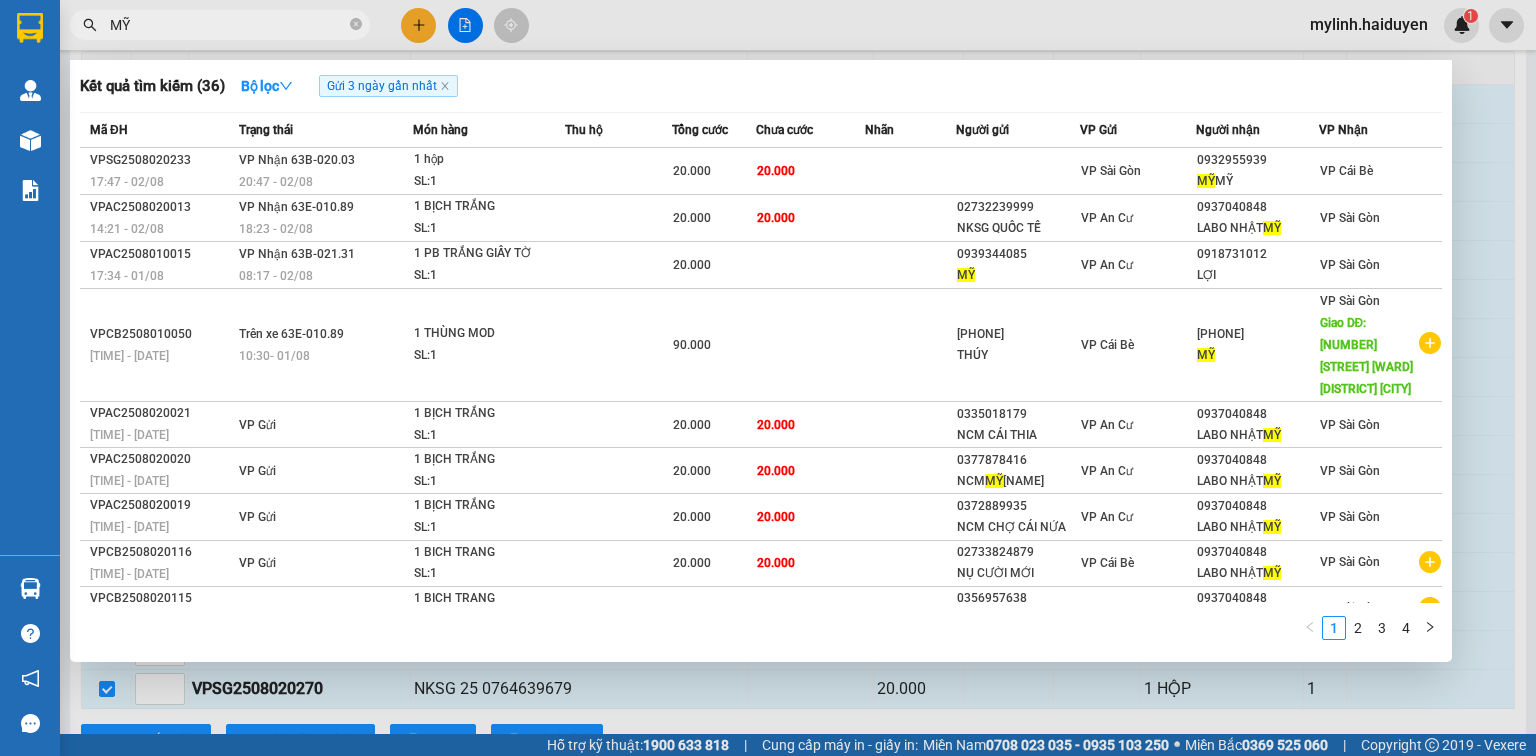 type on "MỸ" 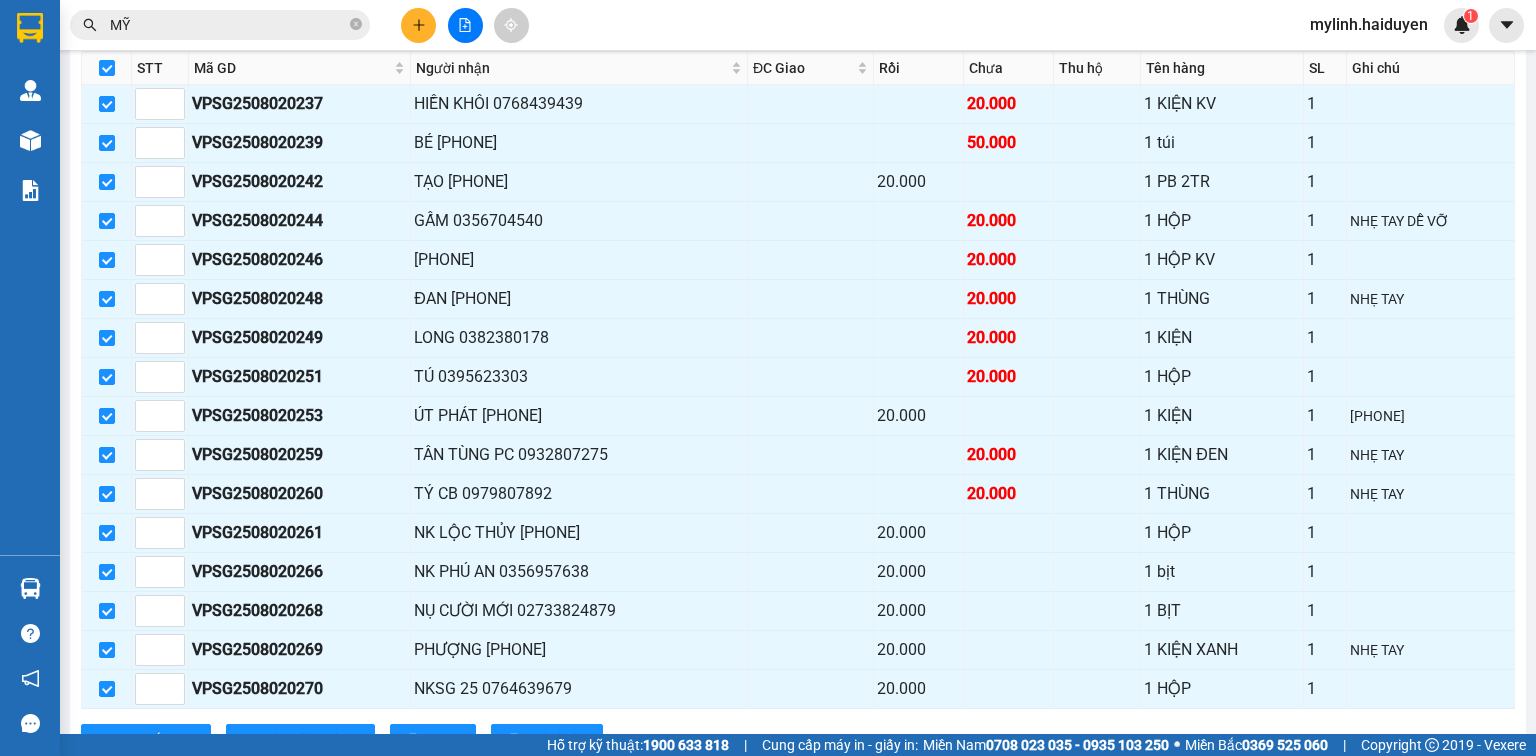 click at bounding box center (418, 25) 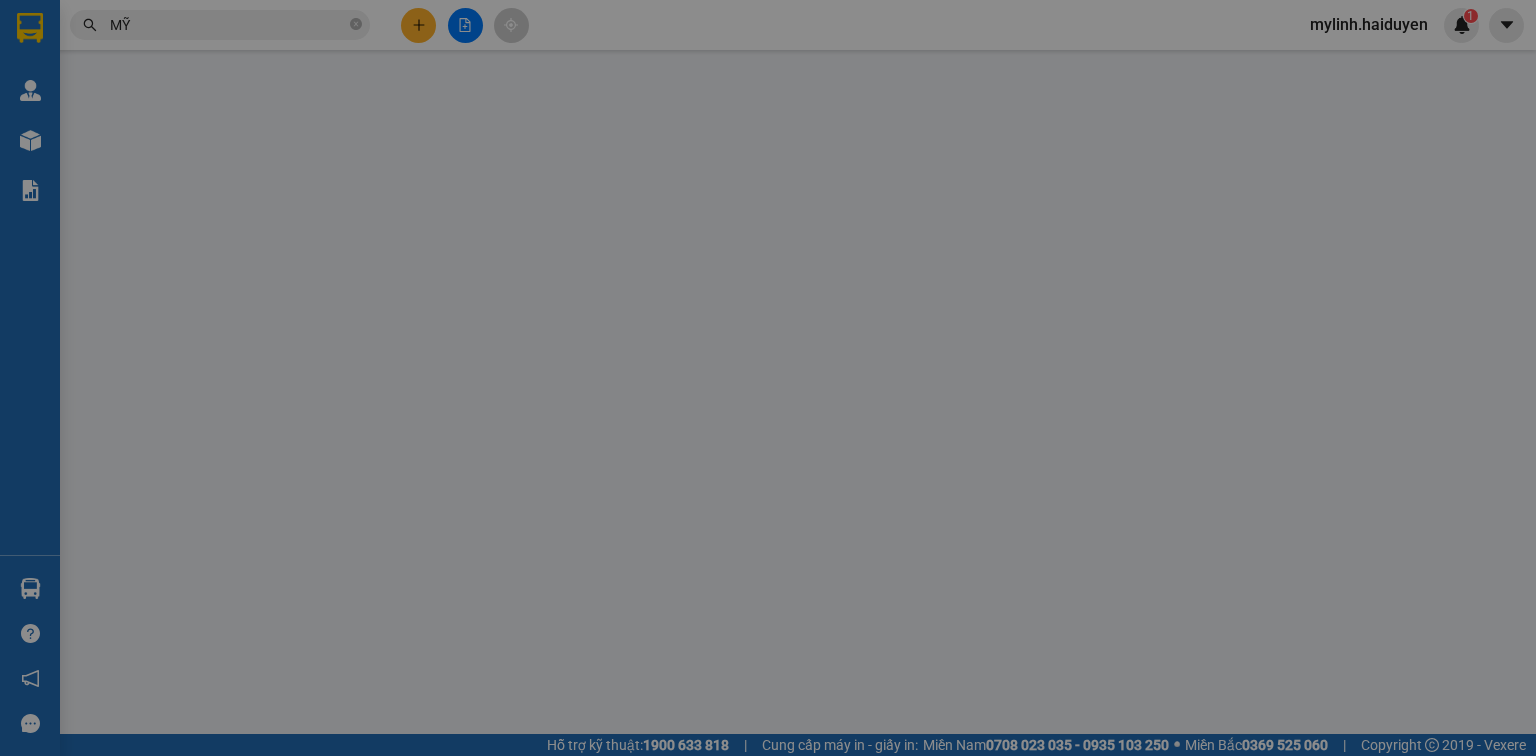 scroll, scrollTop: 0, scrollLeft: 0, axis: both 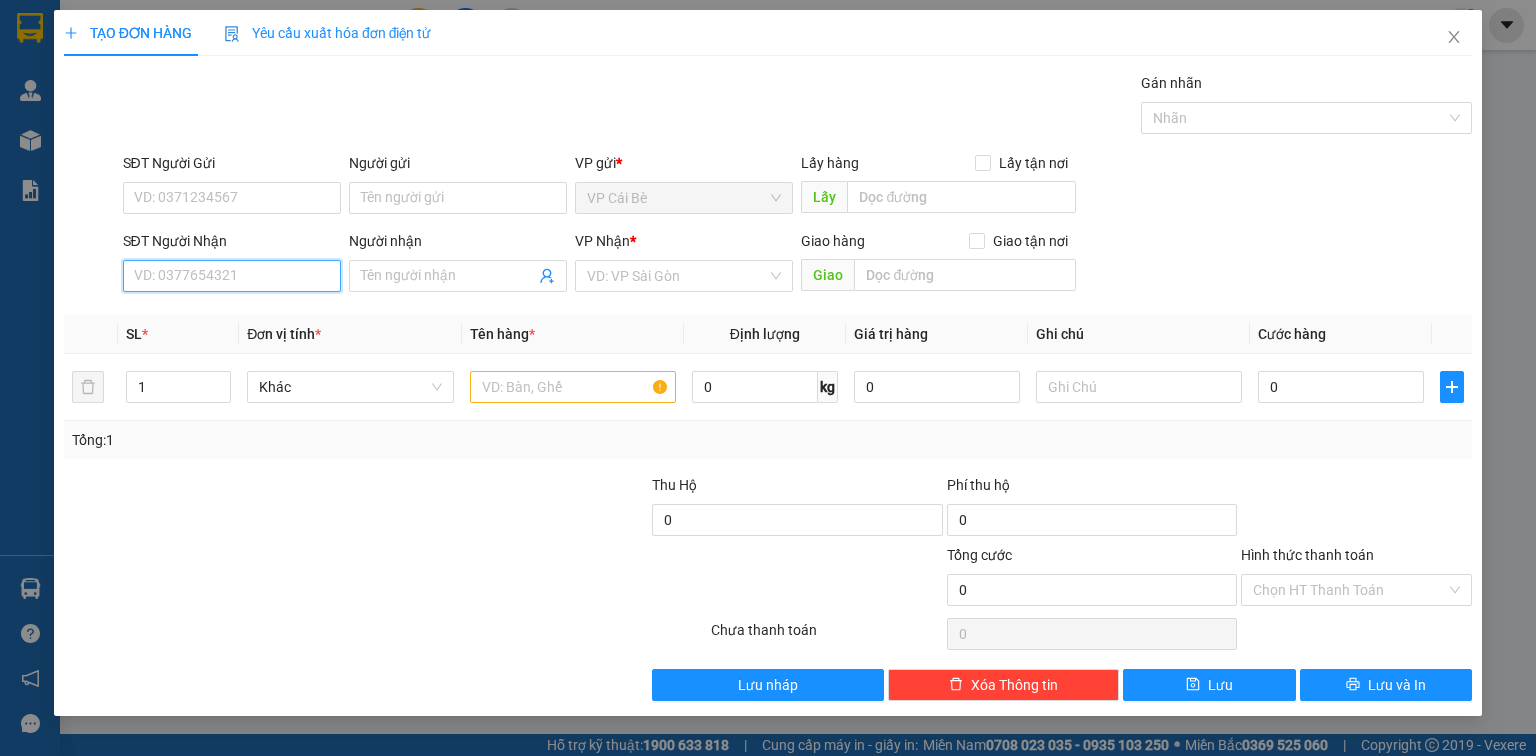 click on "SĐT Người Nhận" at bounding box center [232, 276] 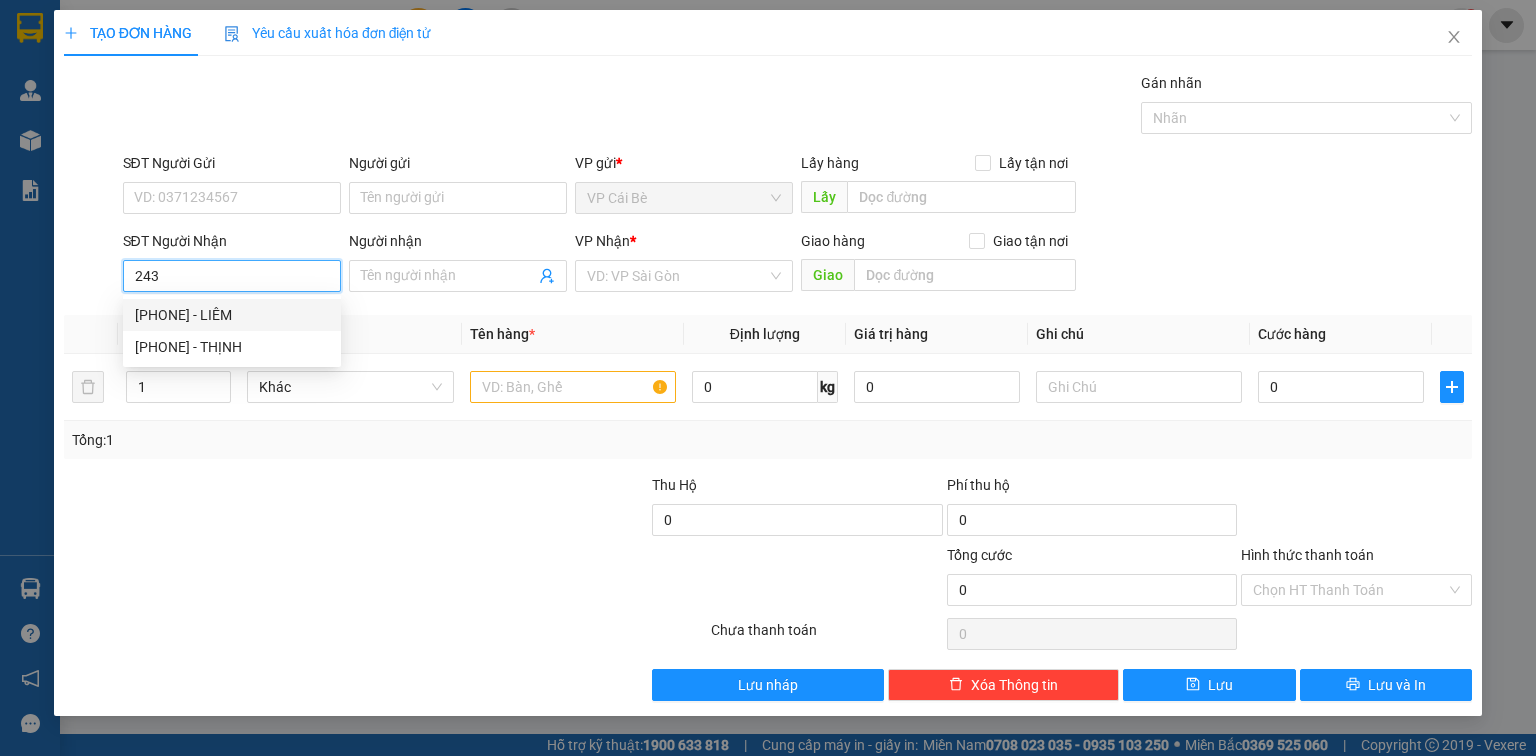 click on "[PHONE] - LIÊM" at bounding box center [232, 315] 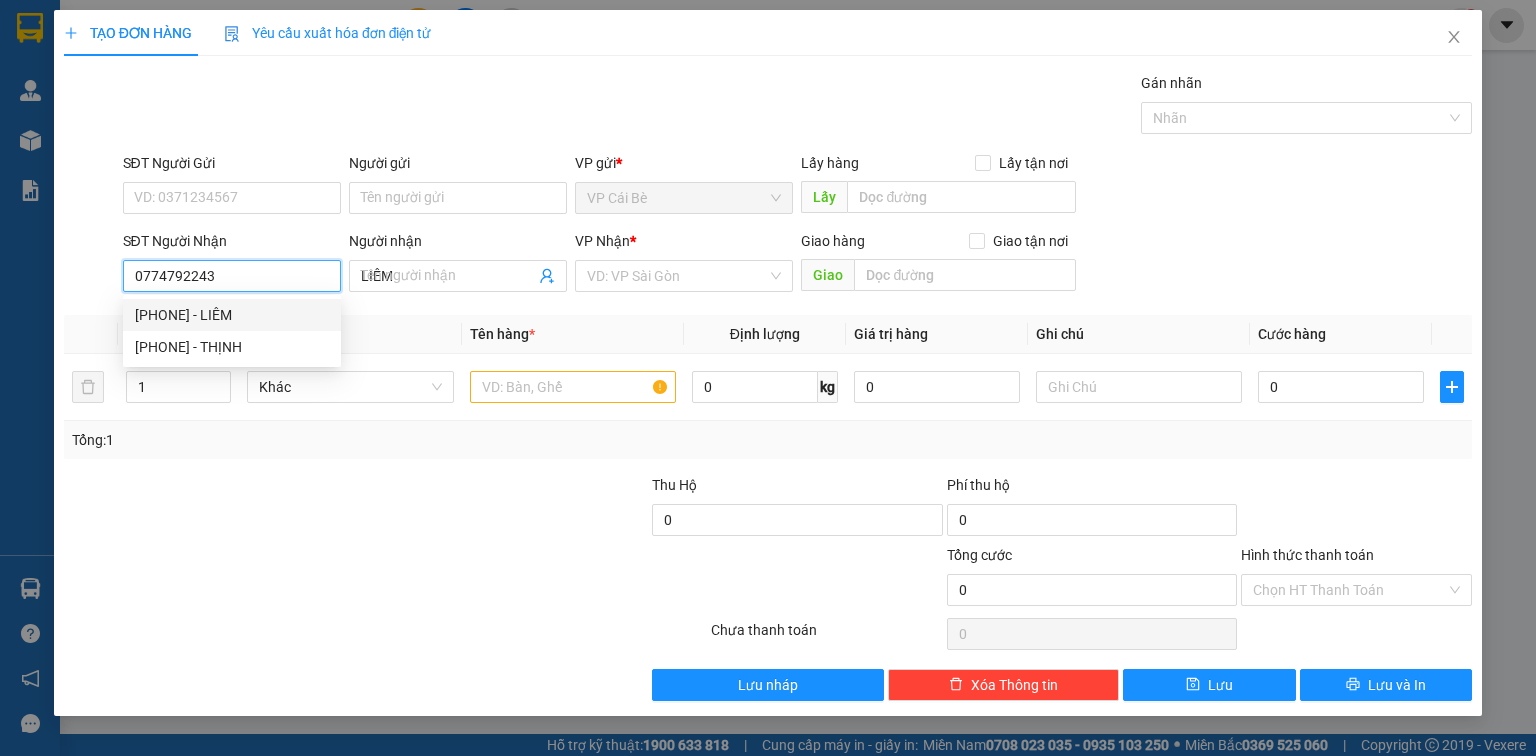 type on "120.000" 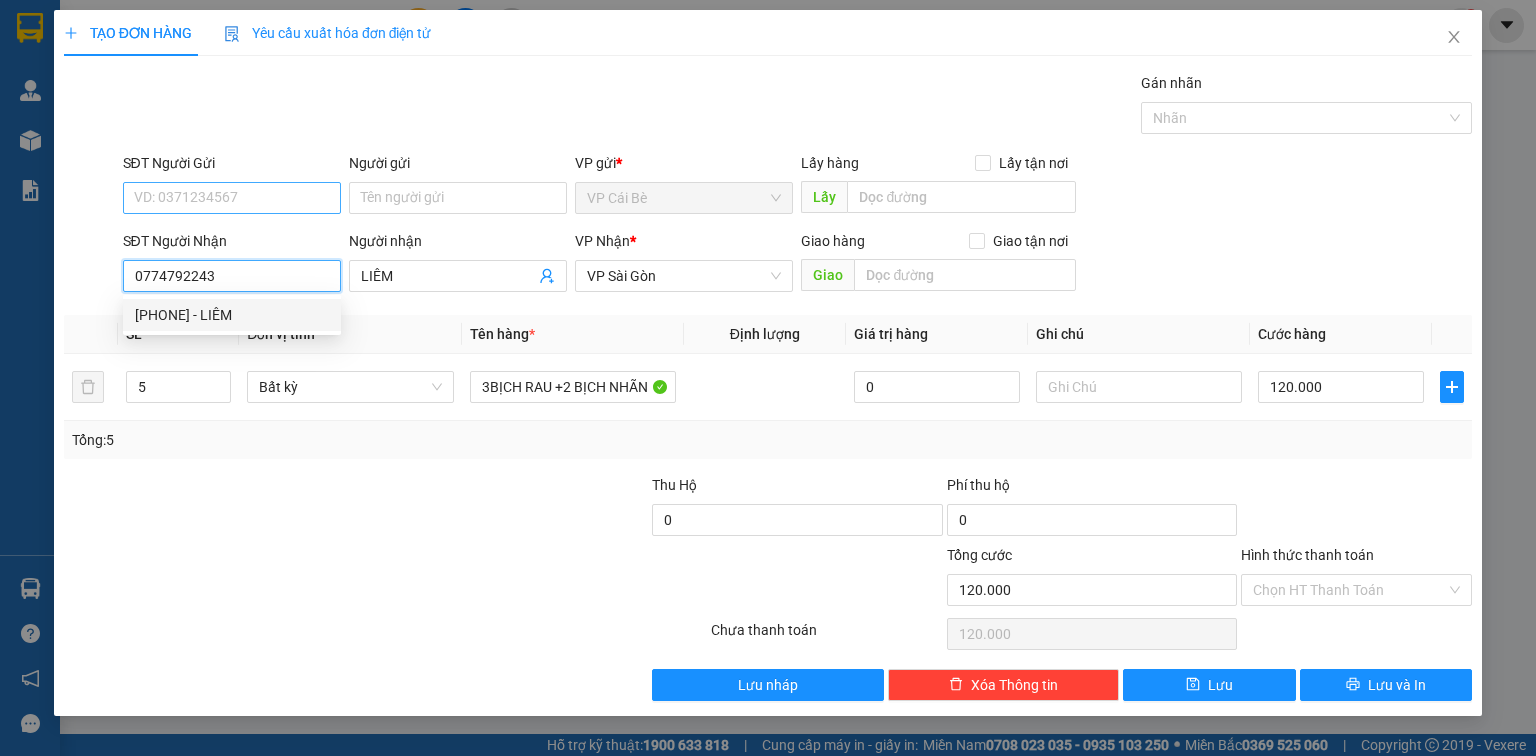 type on "0774792243" 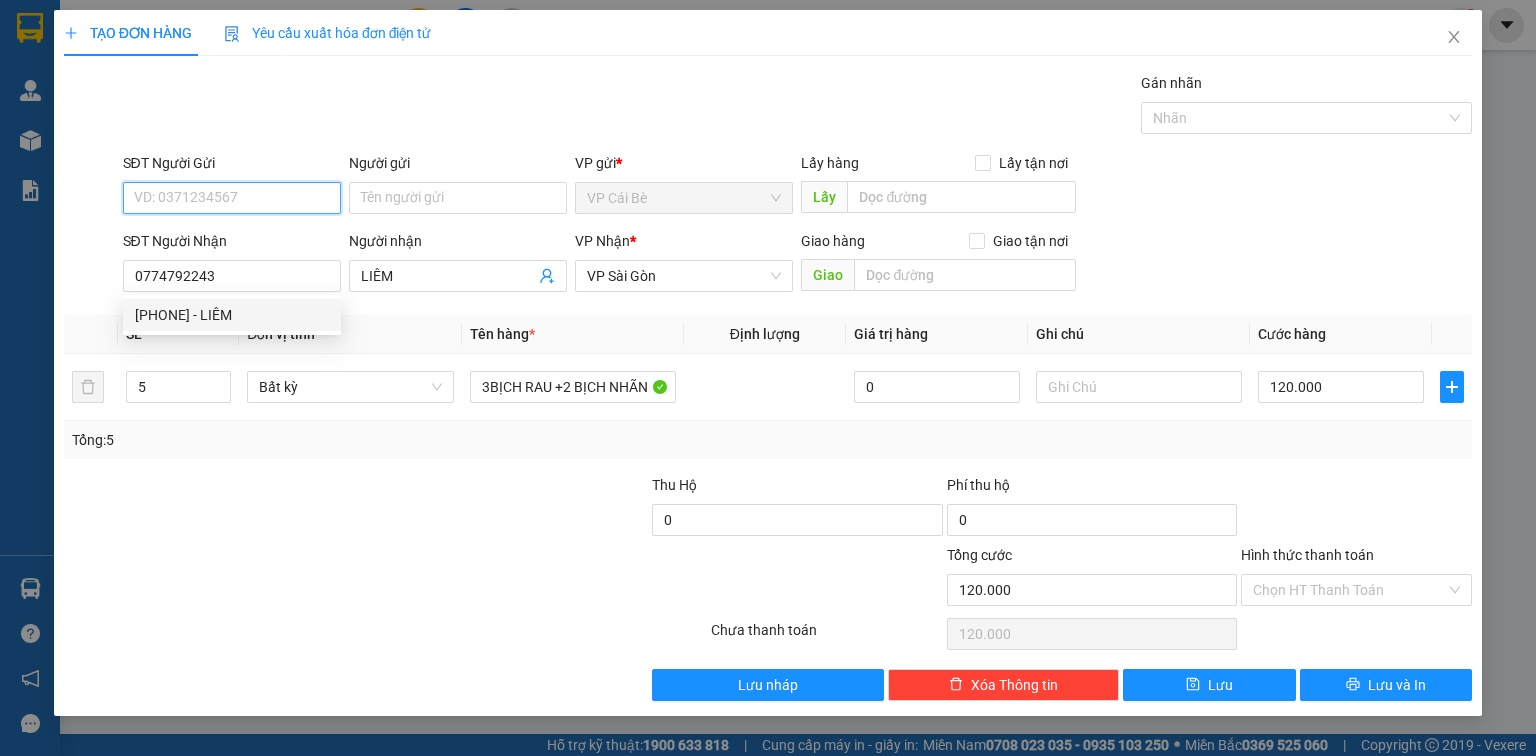 click on "SĐT Người Gửi" at bounding box center [232, 198] 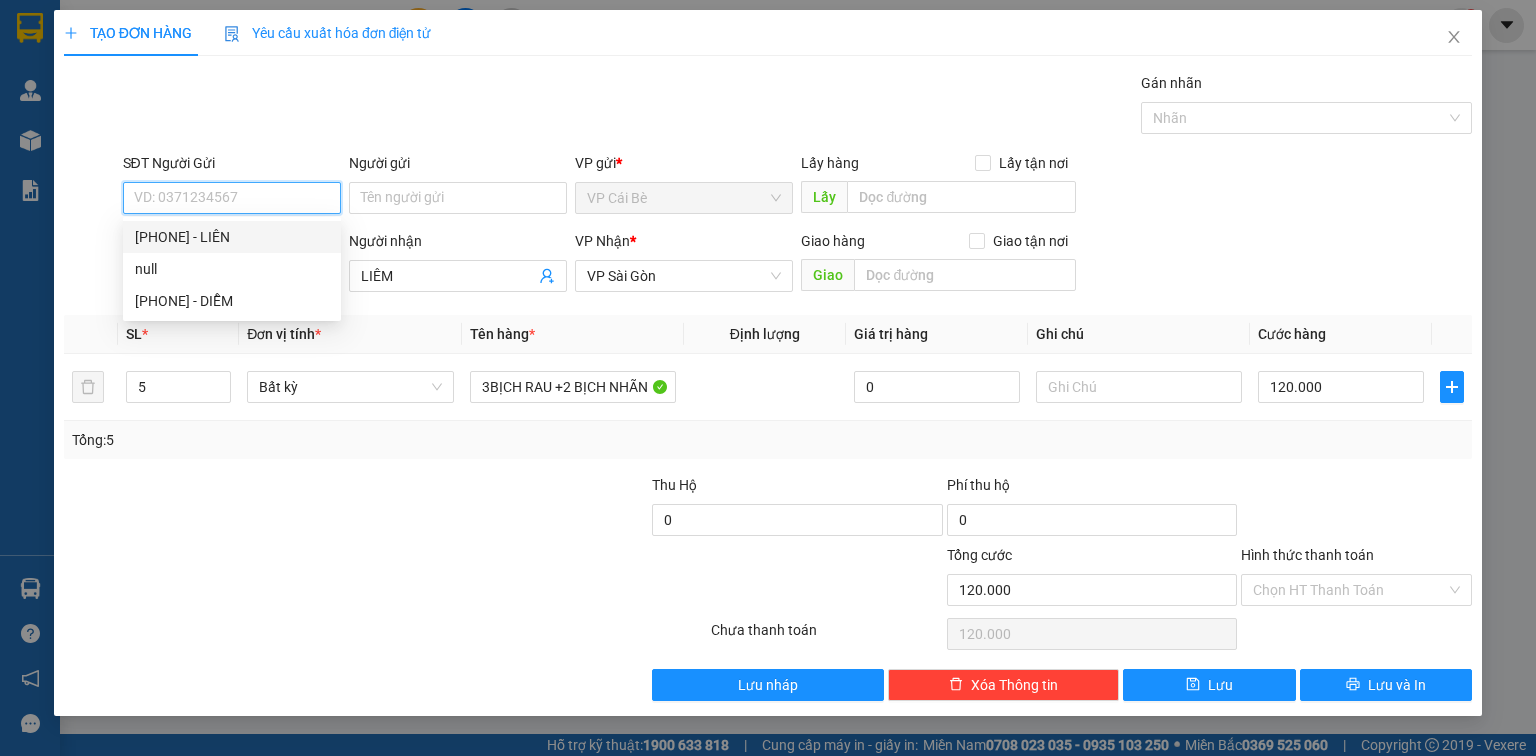 click on "[PHONE] - LIÊN" at bounding box center (232, 237) 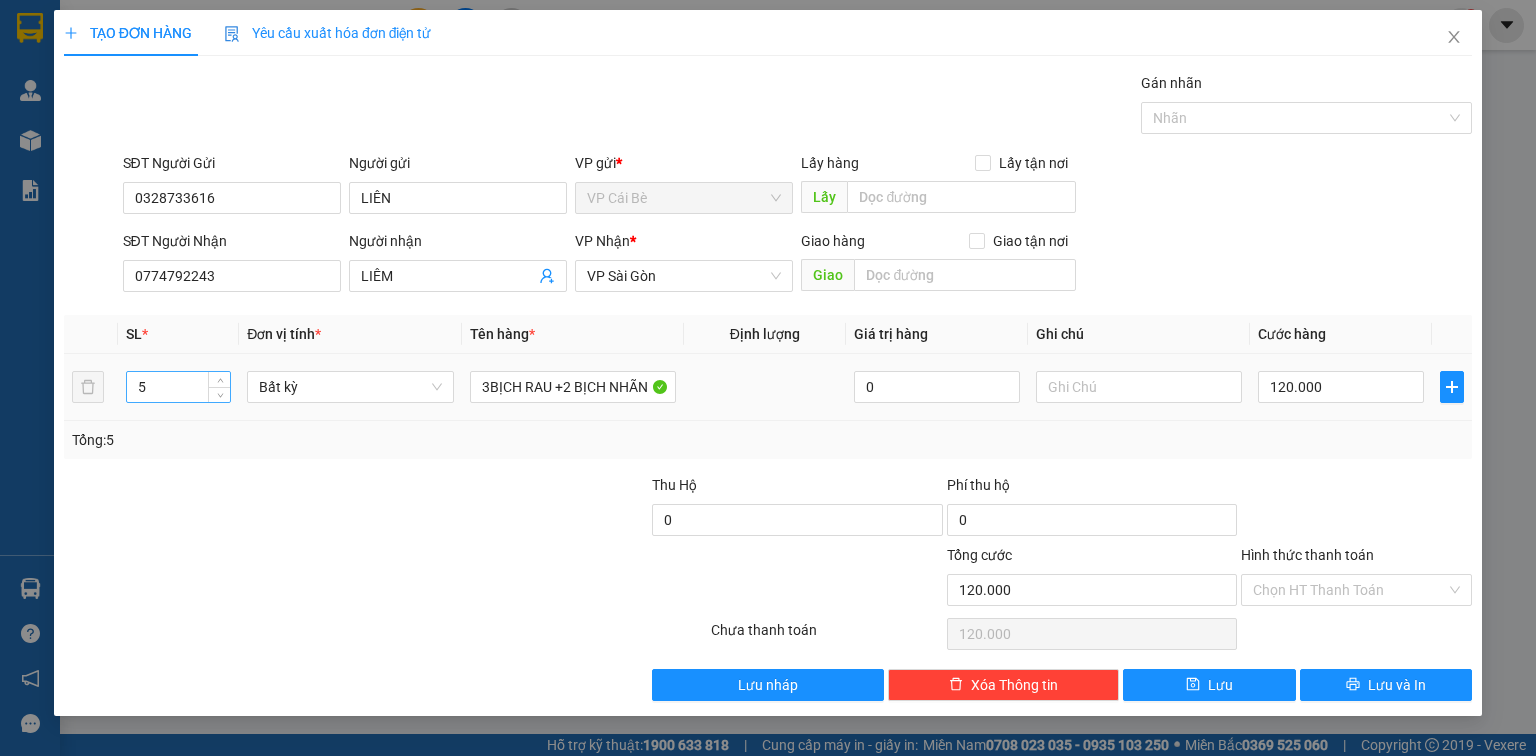 click on "5" at bounding box center [178, 387] 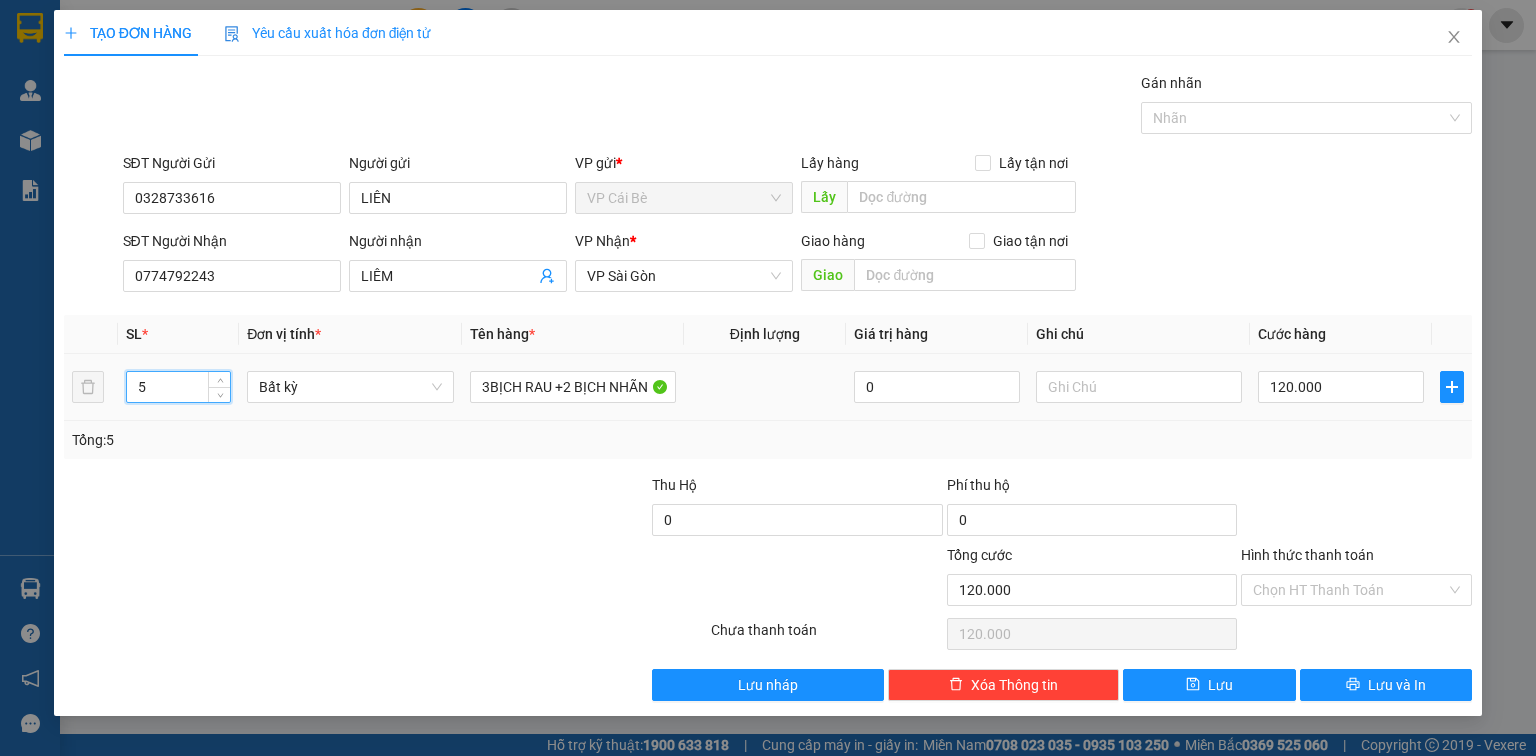 click on "5" at bounding box center (178, 387) 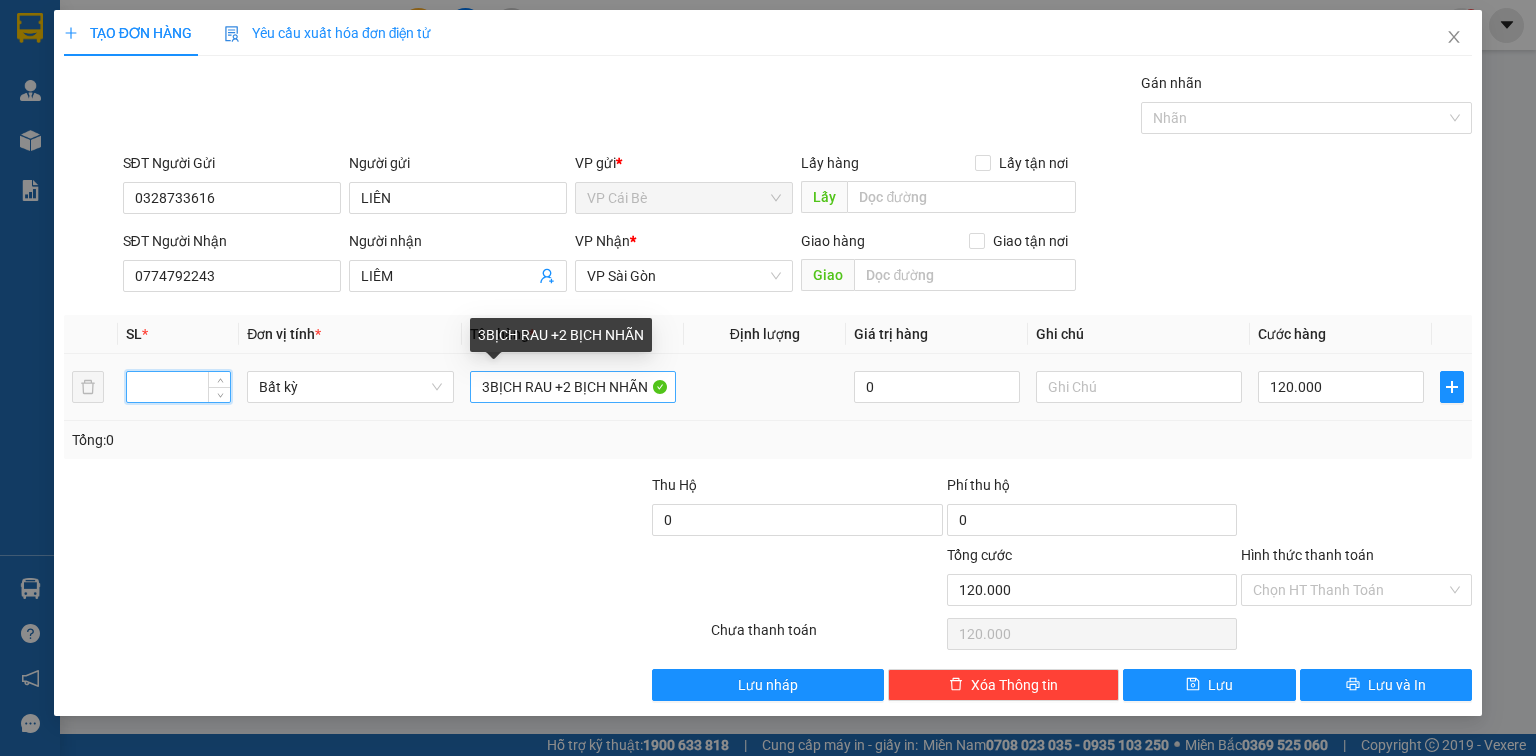 type 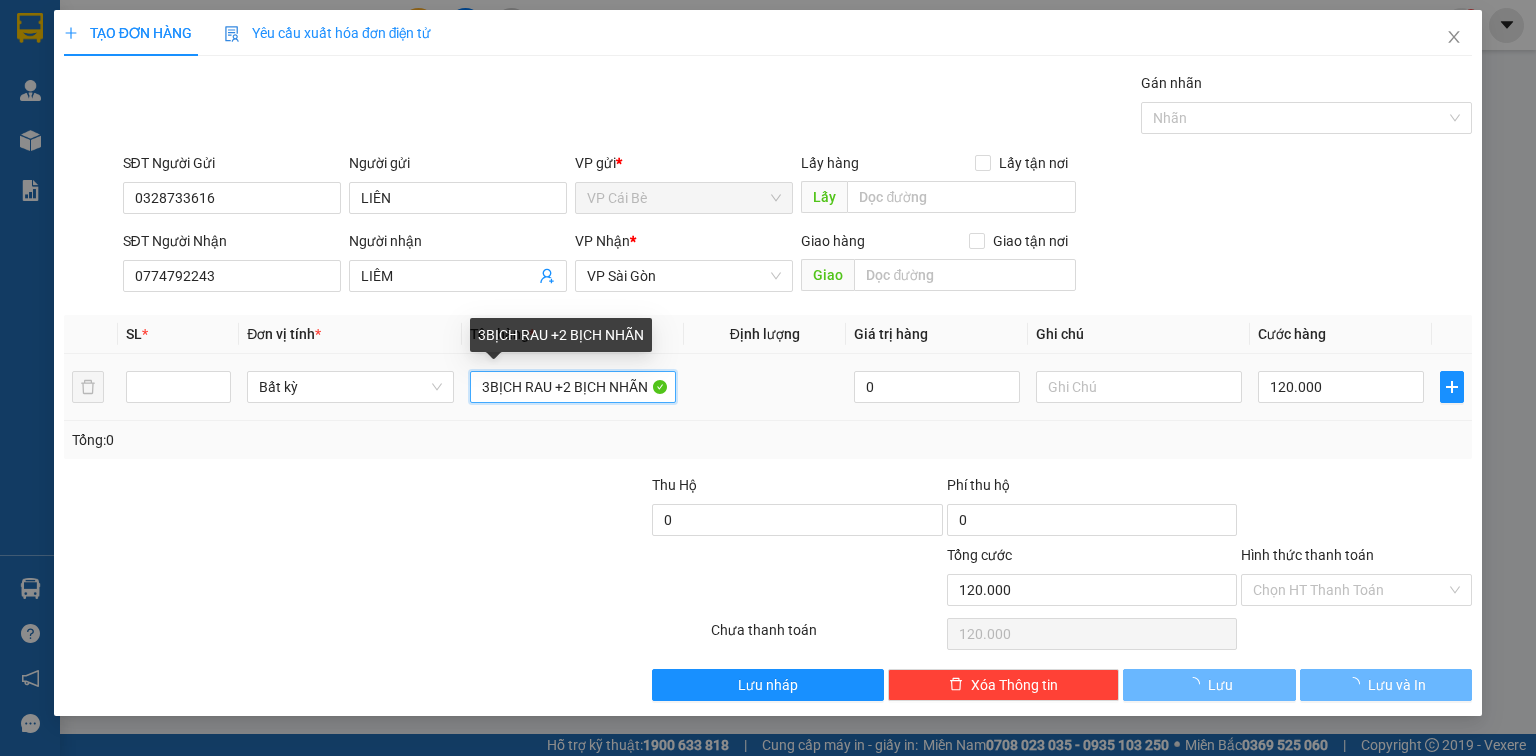 click on "3BỊCH RAU +2 BỊCH NHÃN" at bounding box center (573, 387) 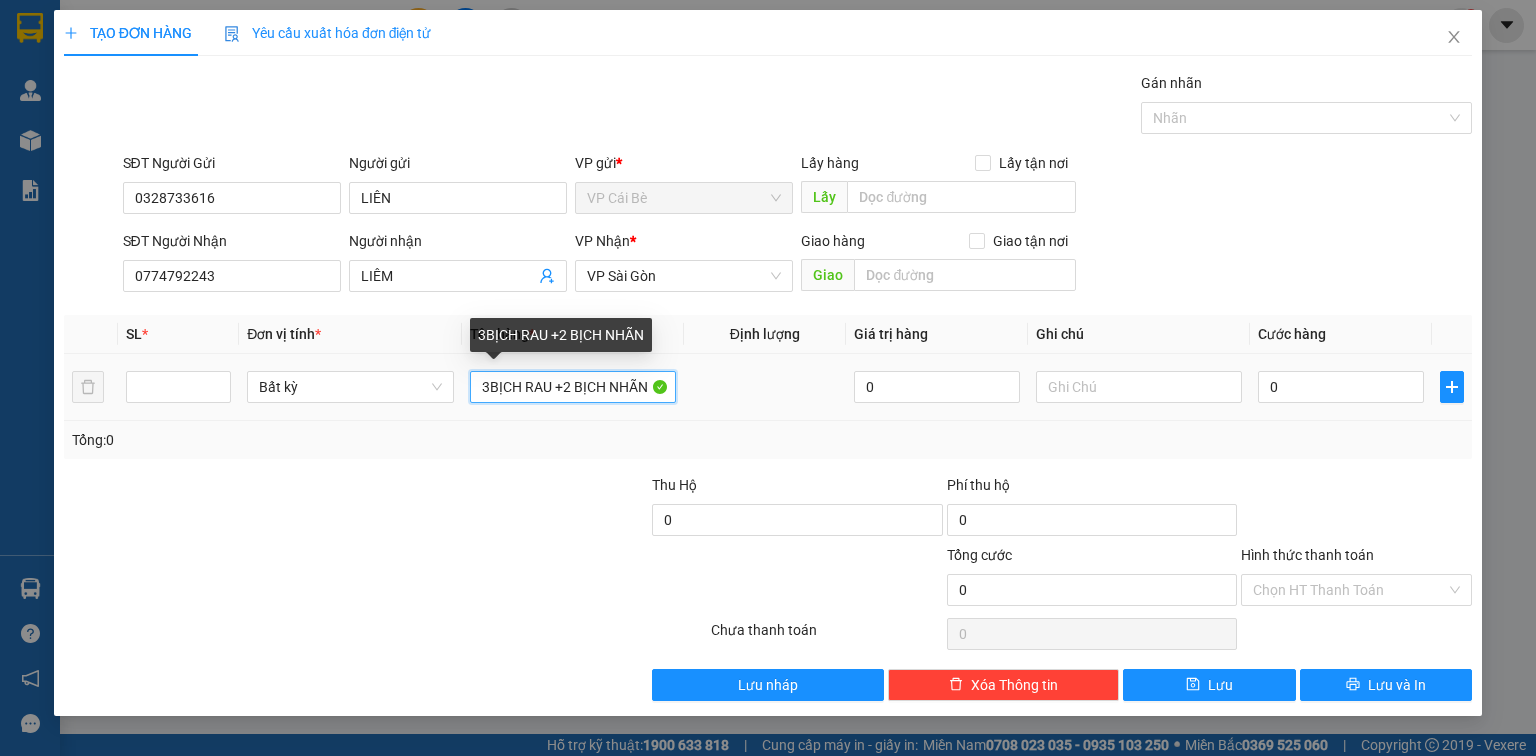 click on "3BỊCH RAU +2 BỊCH NHÃN" at bounding box center (573, 387) 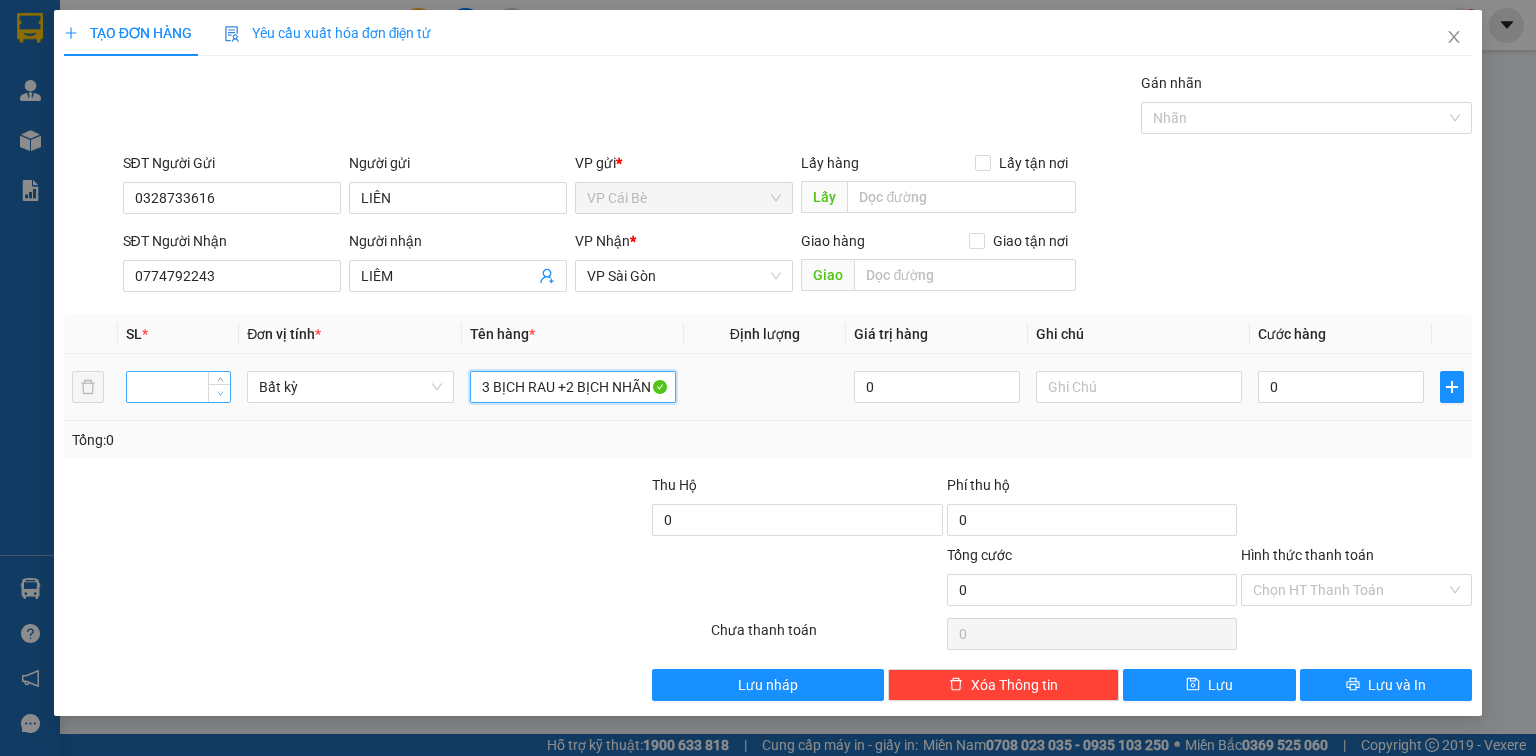 type on "3 BỊCH RAU +2 BỊCH NHÃN" 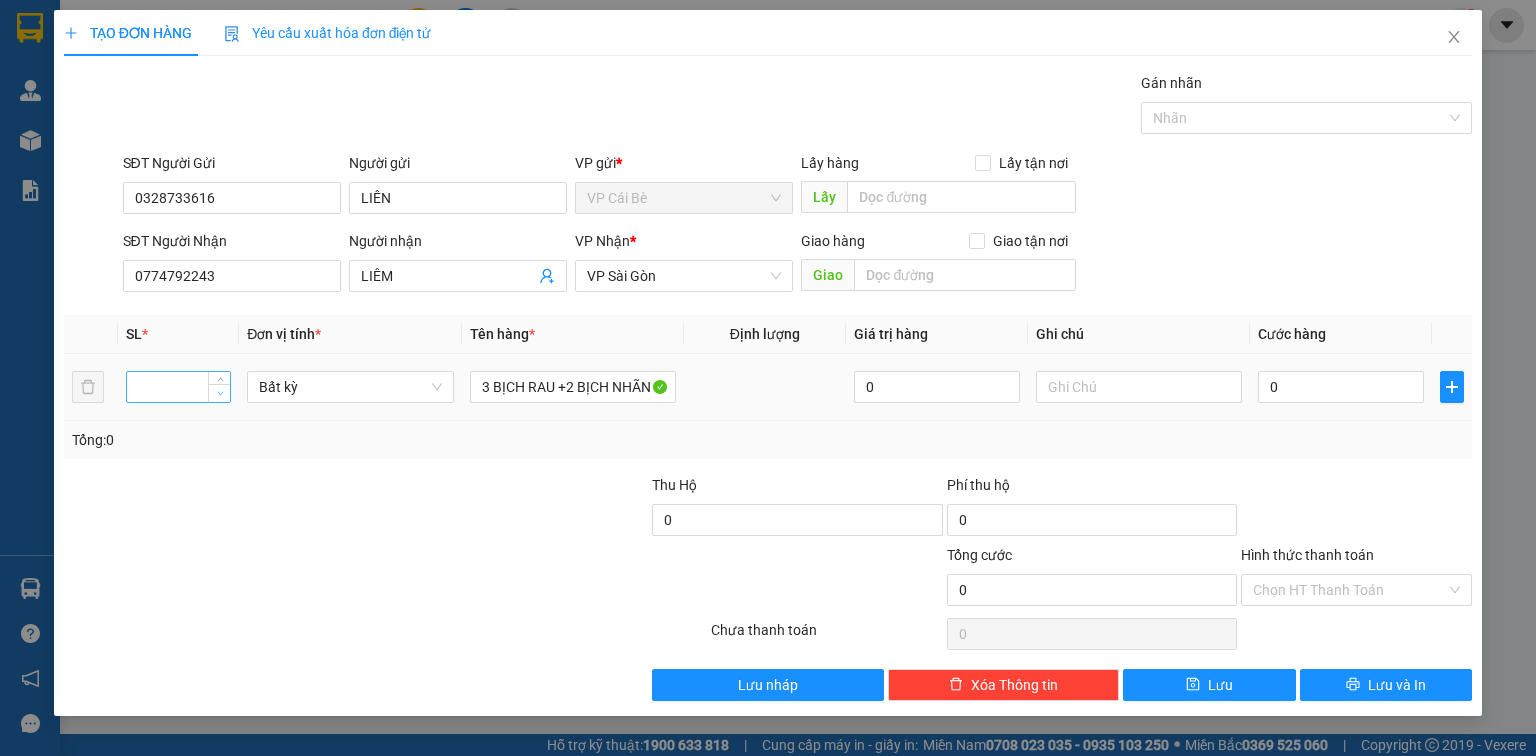 type on "1" 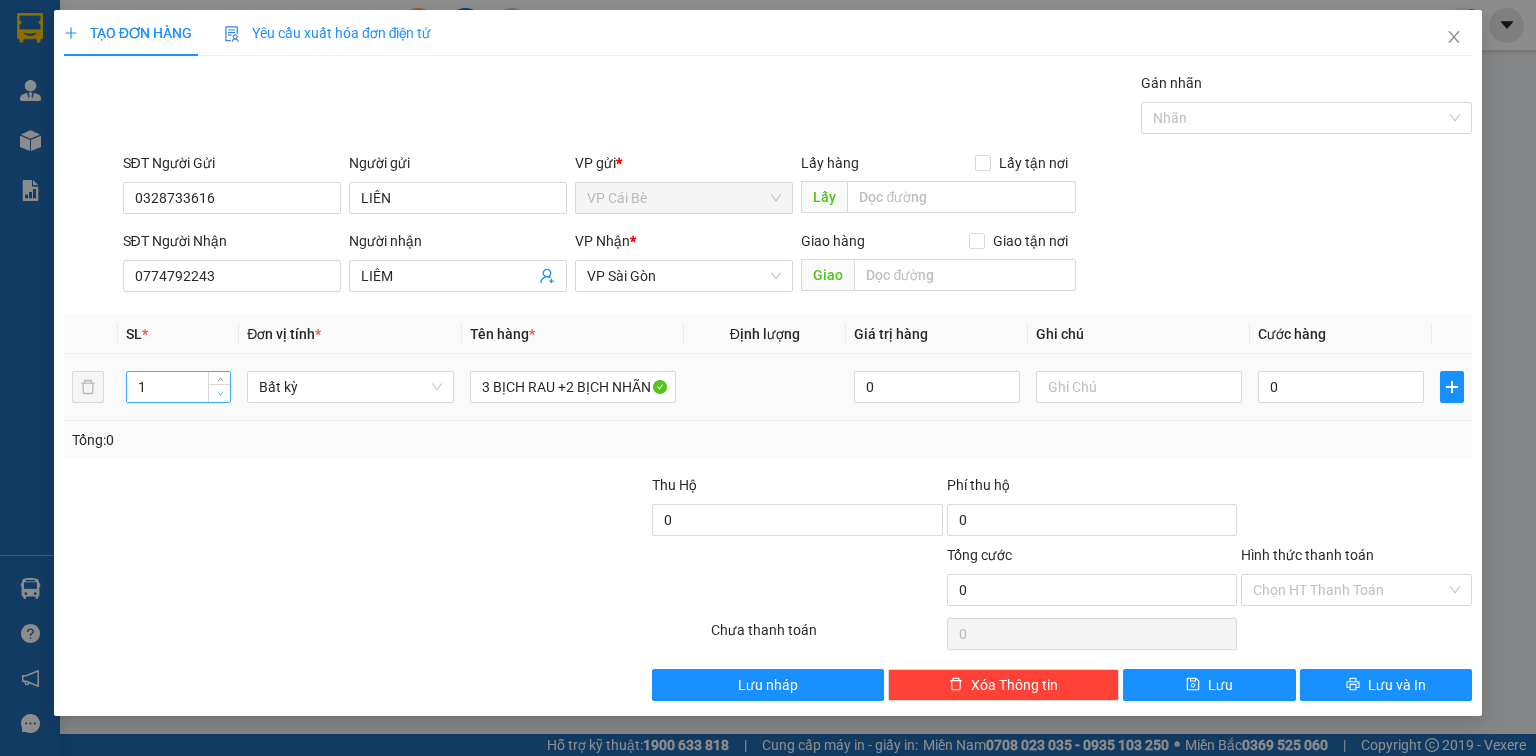 click 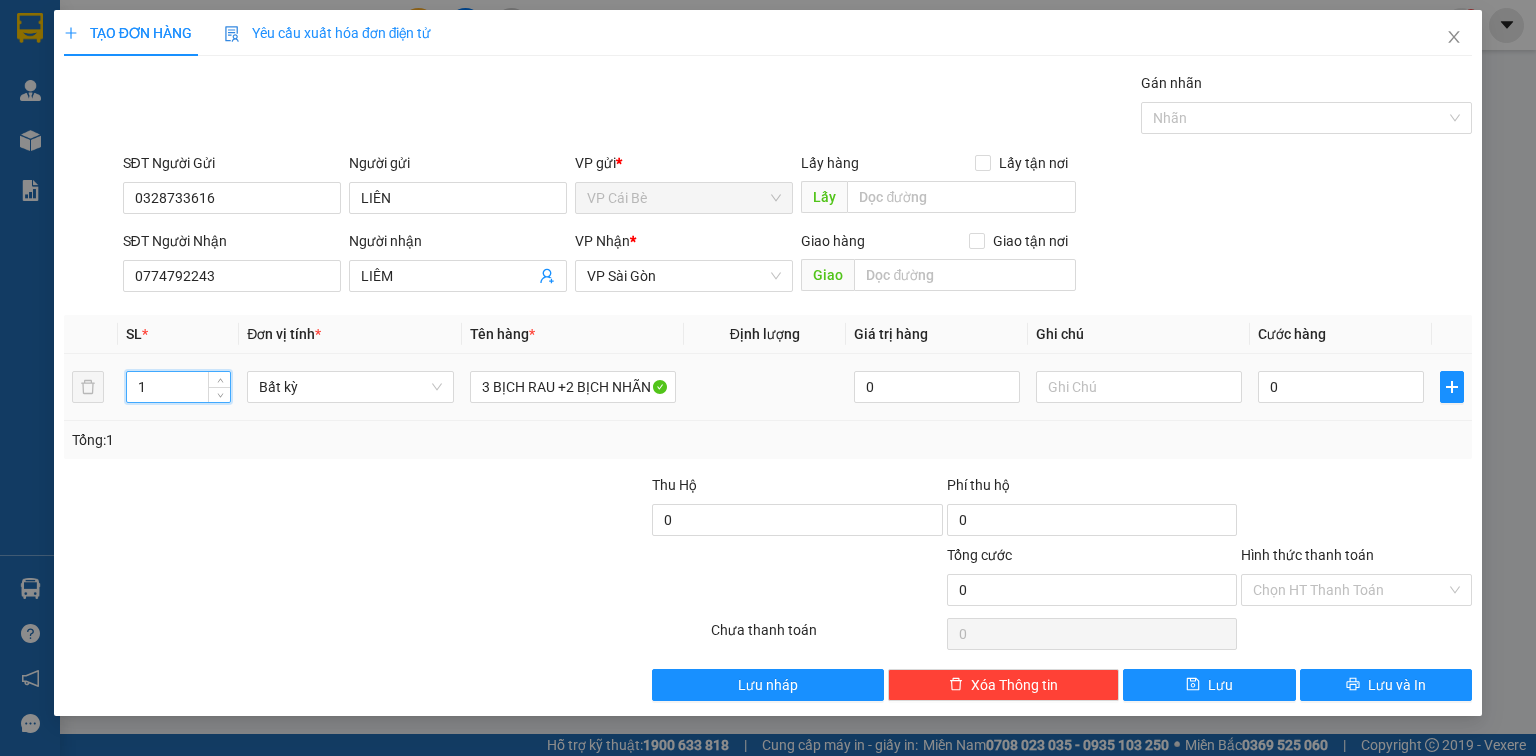 click on "1" at bounding box center (178, 387) 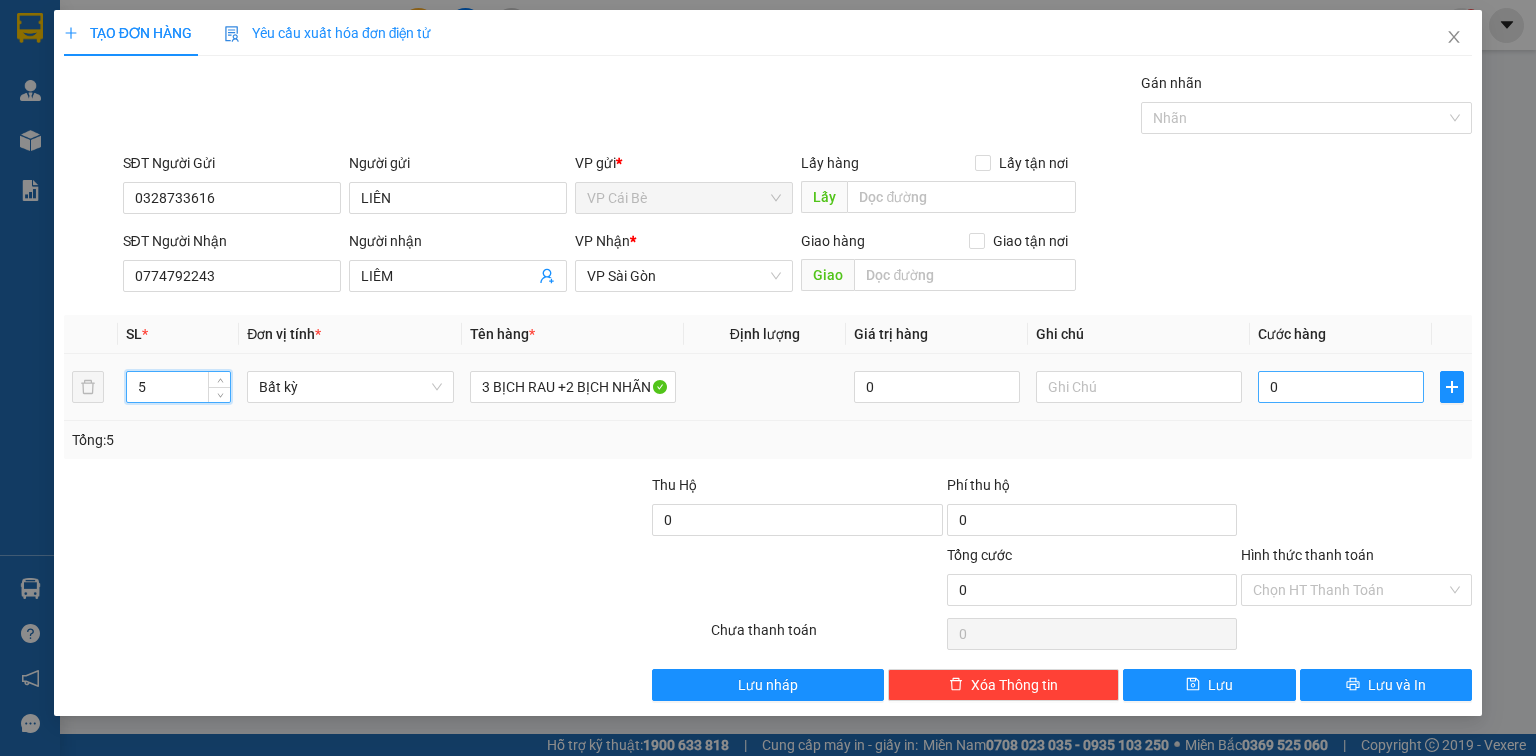 type on "5" 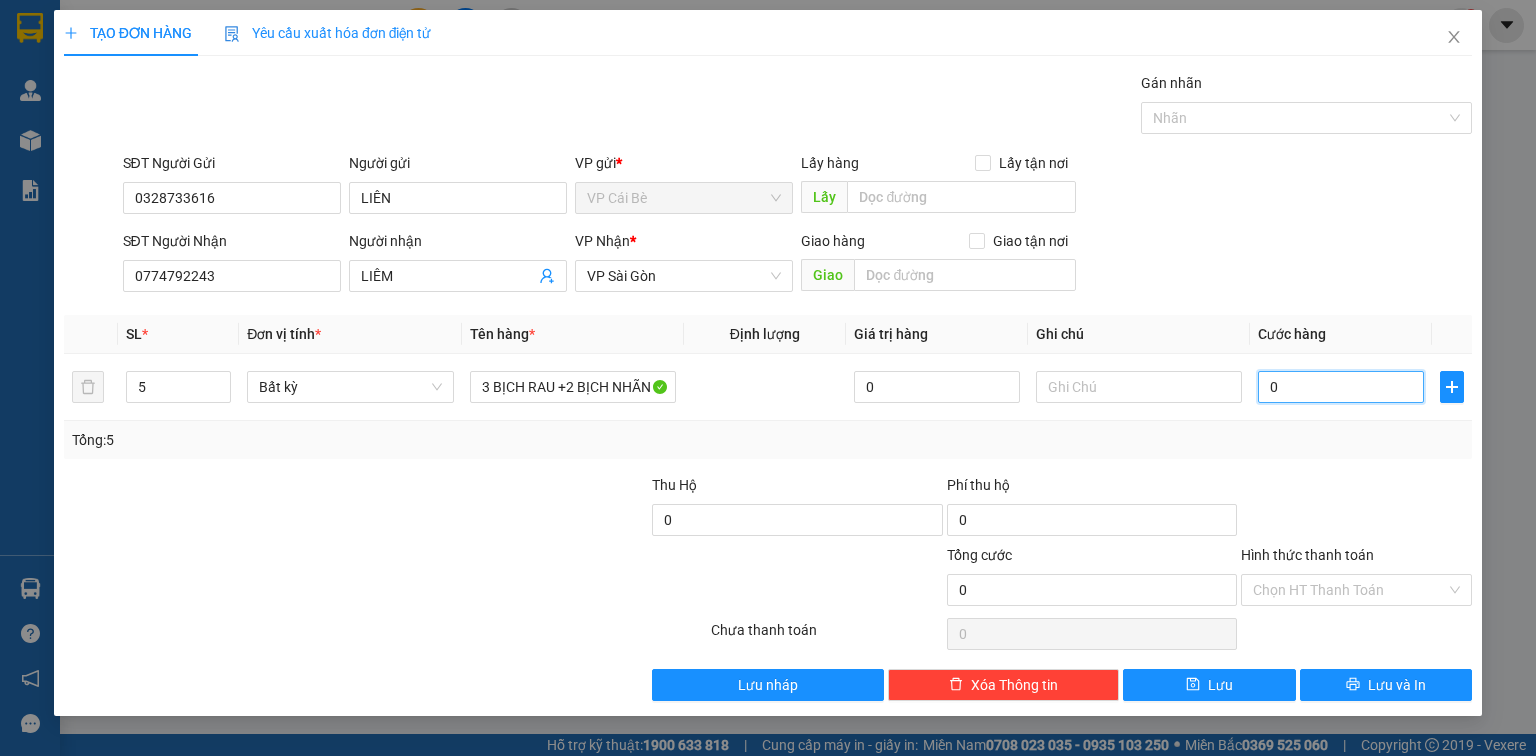 type on "1" 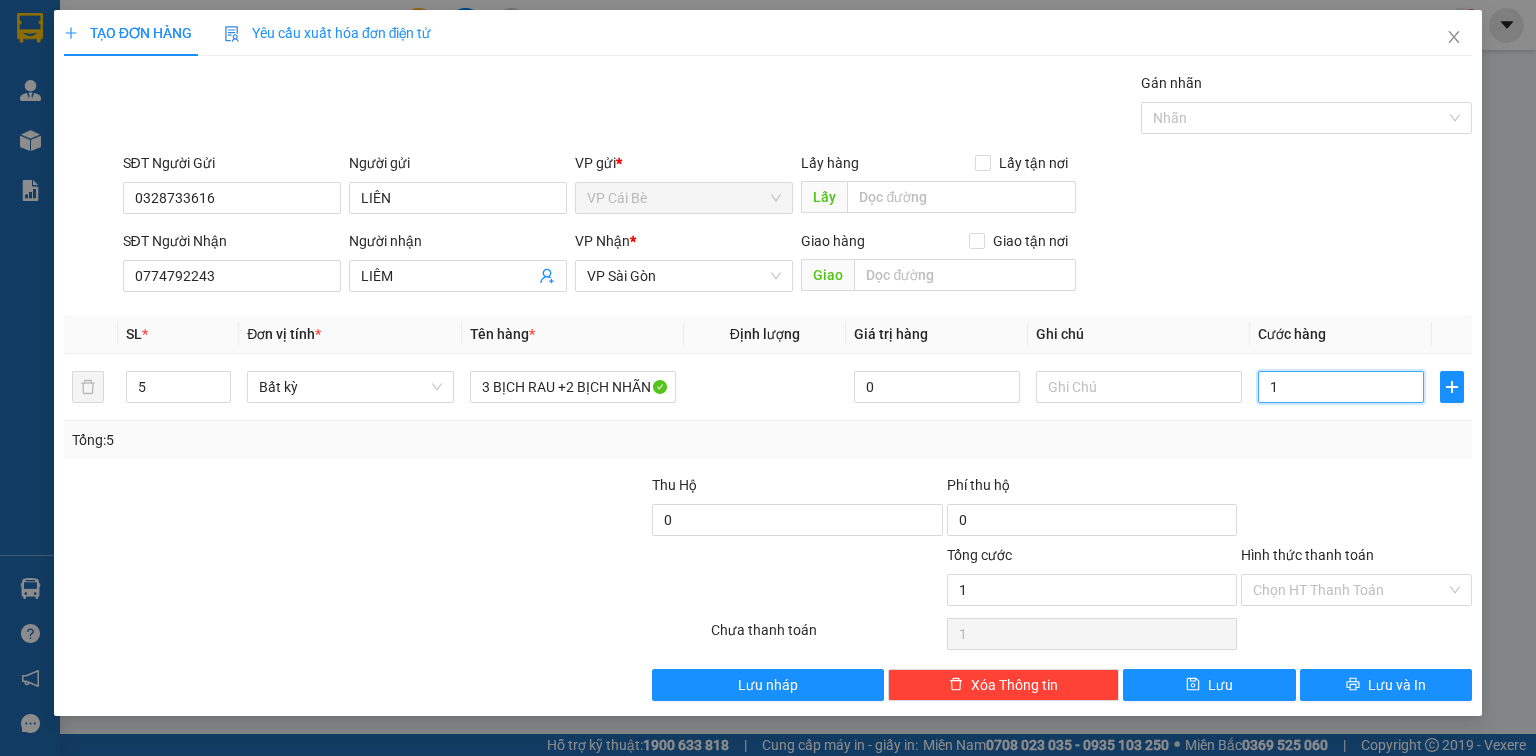 type on "11" 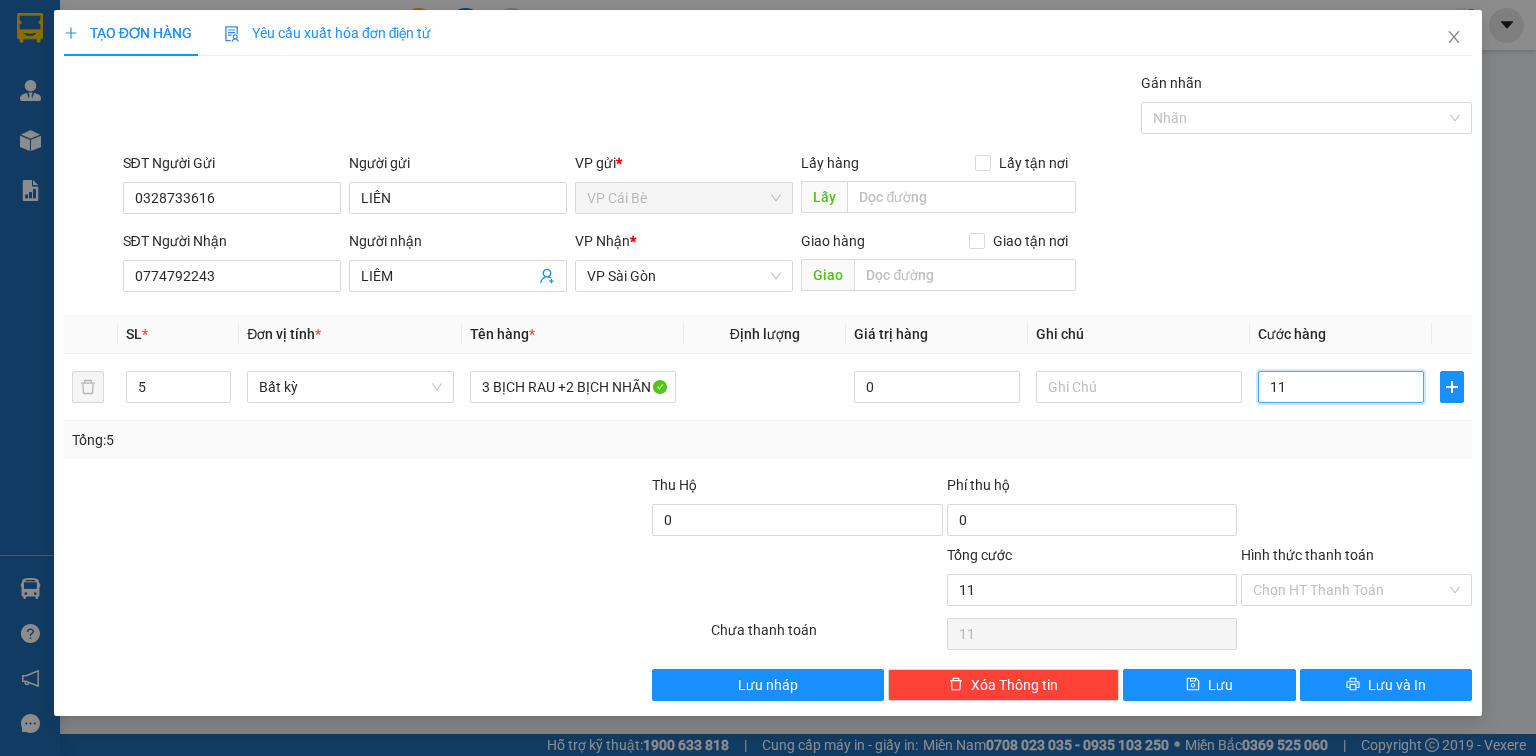 type on "110" 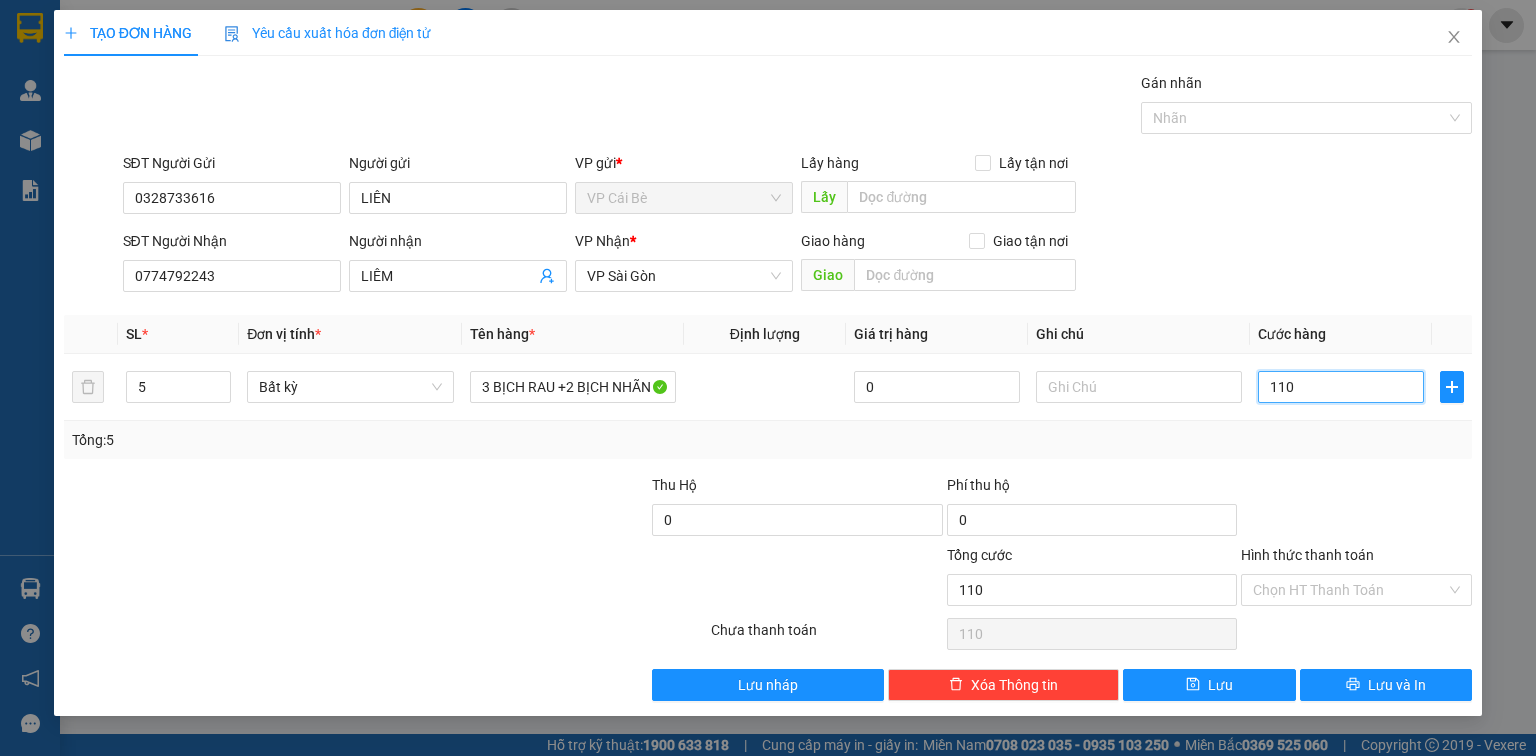 type on "110" 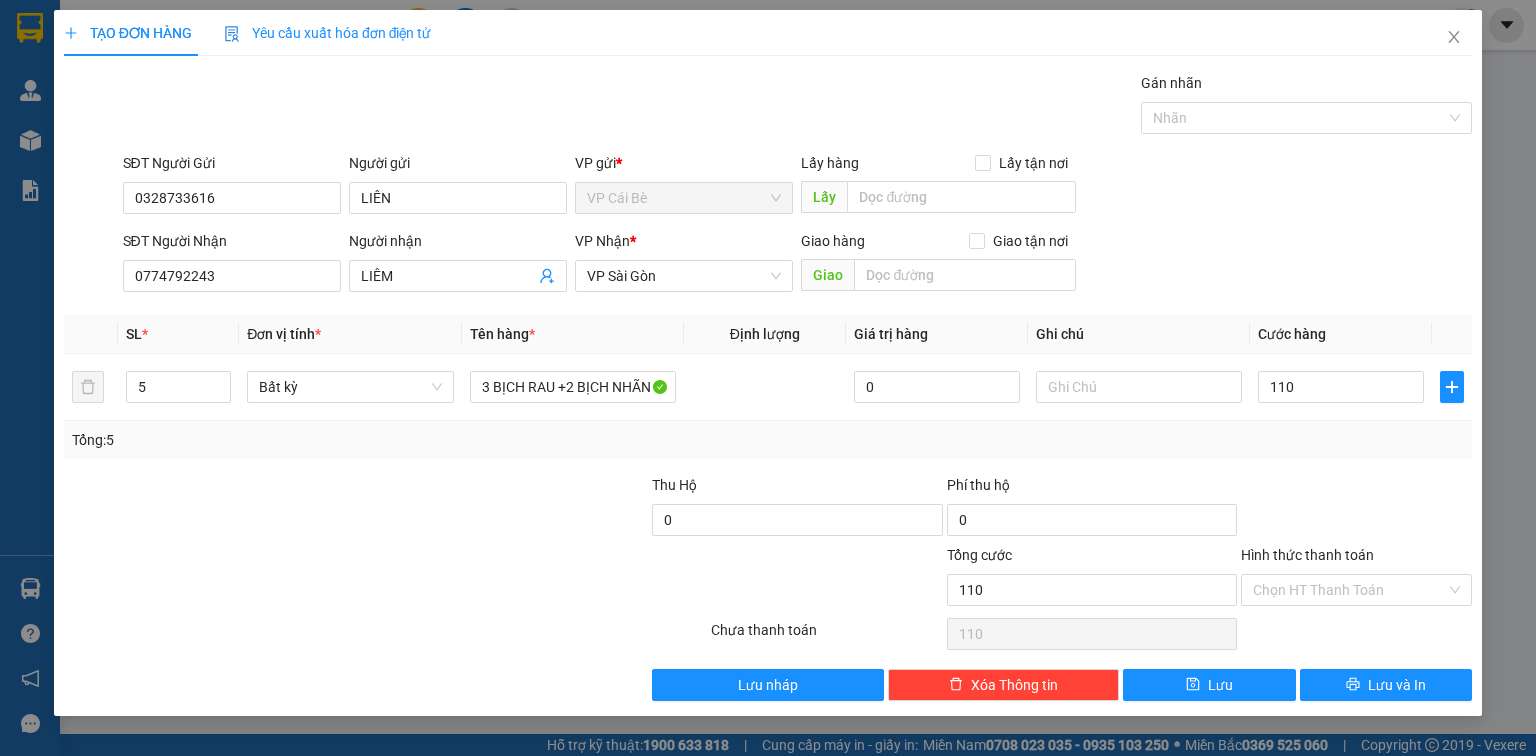 type on "110.000" 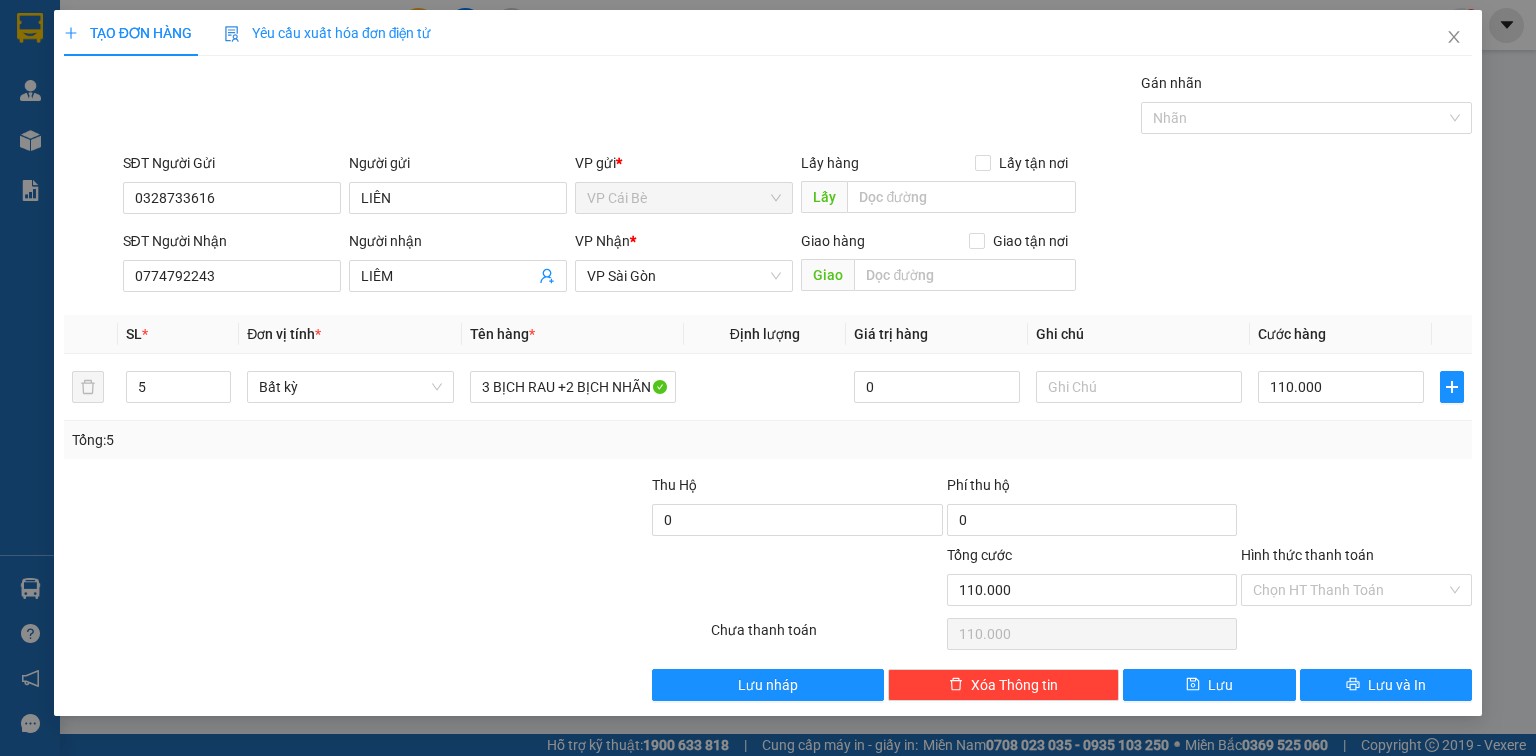 click on "Tổng:  5" at bounding box center [768, 440] 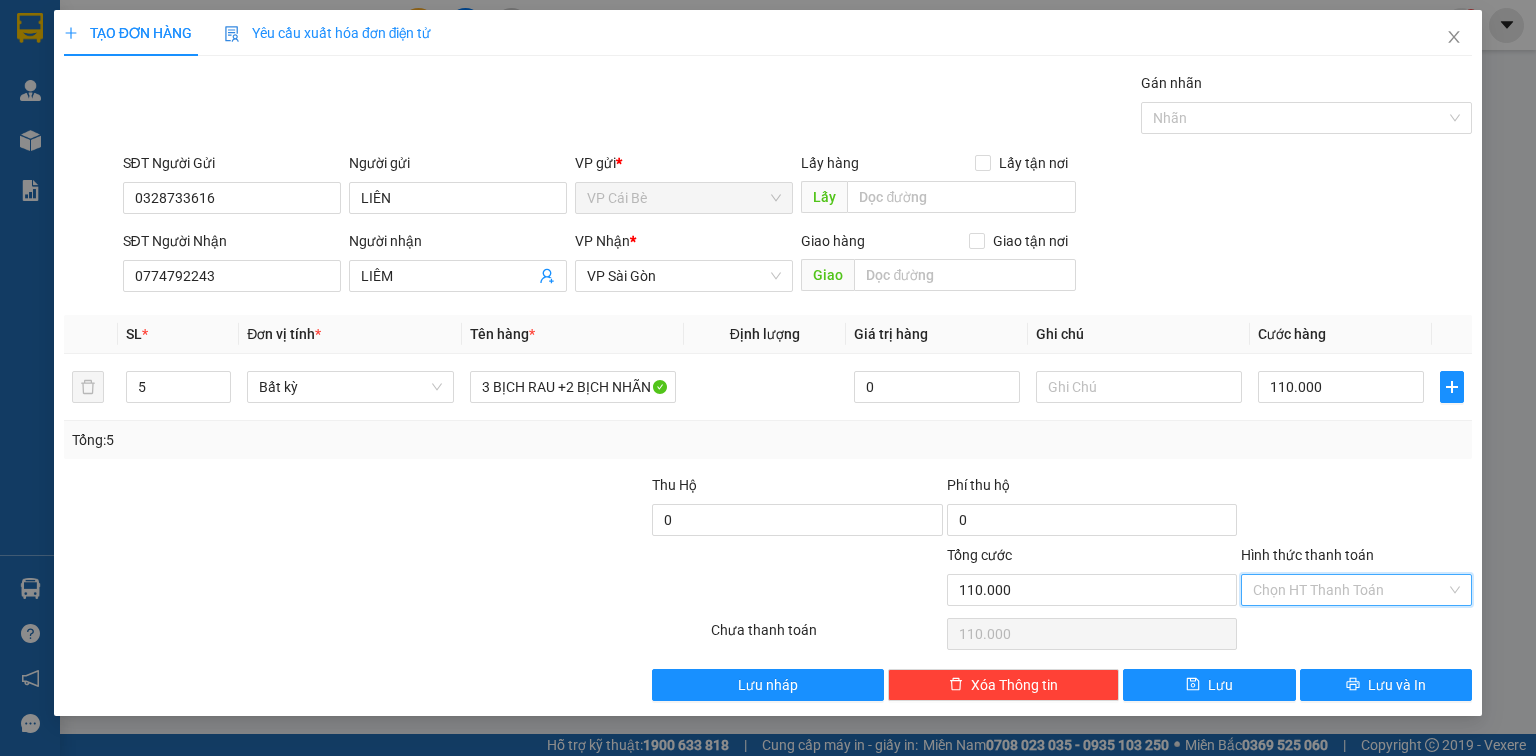 click on "Hình thức thanh toán" at bounding box center [1349, 590] 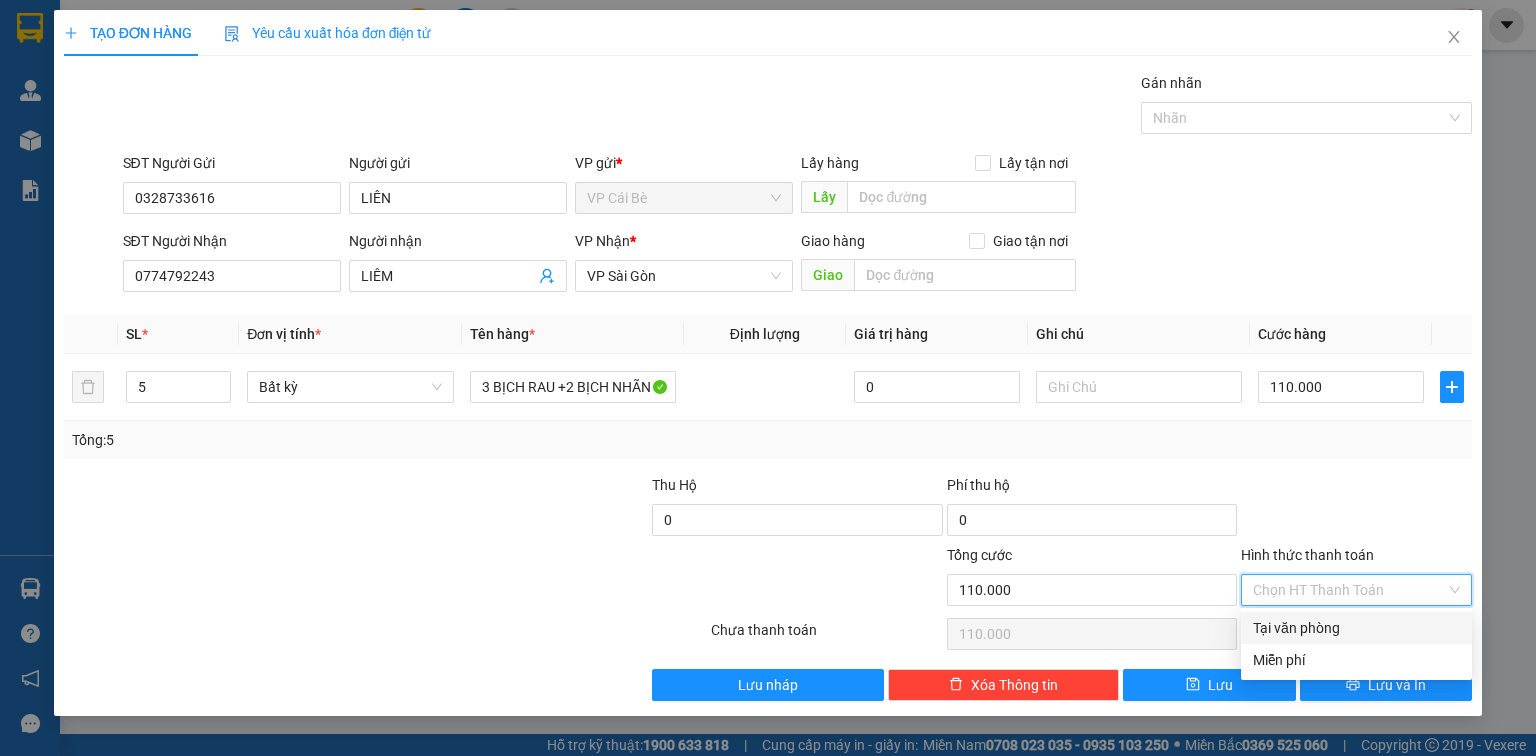 click on "Tại văn phòng" at bounding box center (1356, 628) 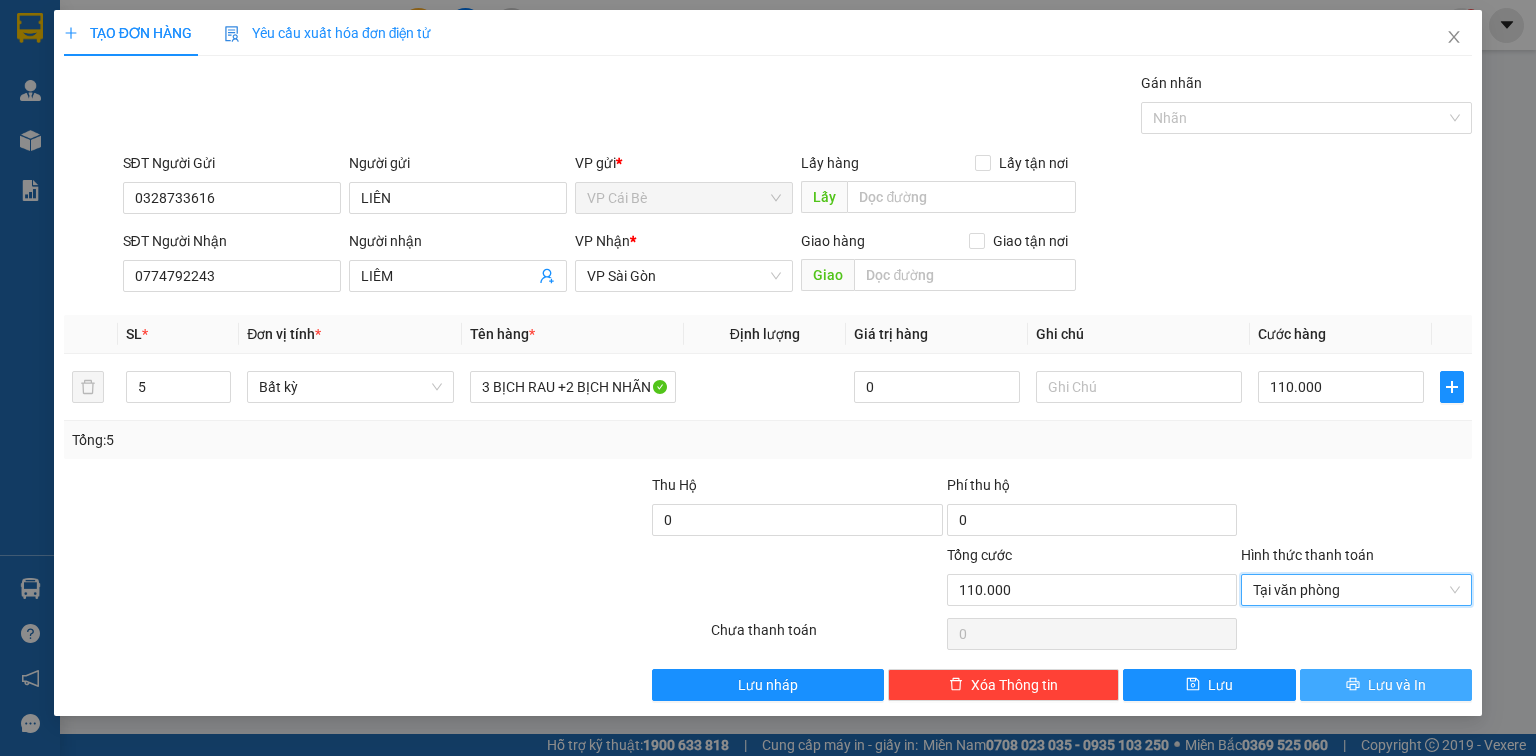 click on "Lưu và In" at bounding box center (1397, 685) 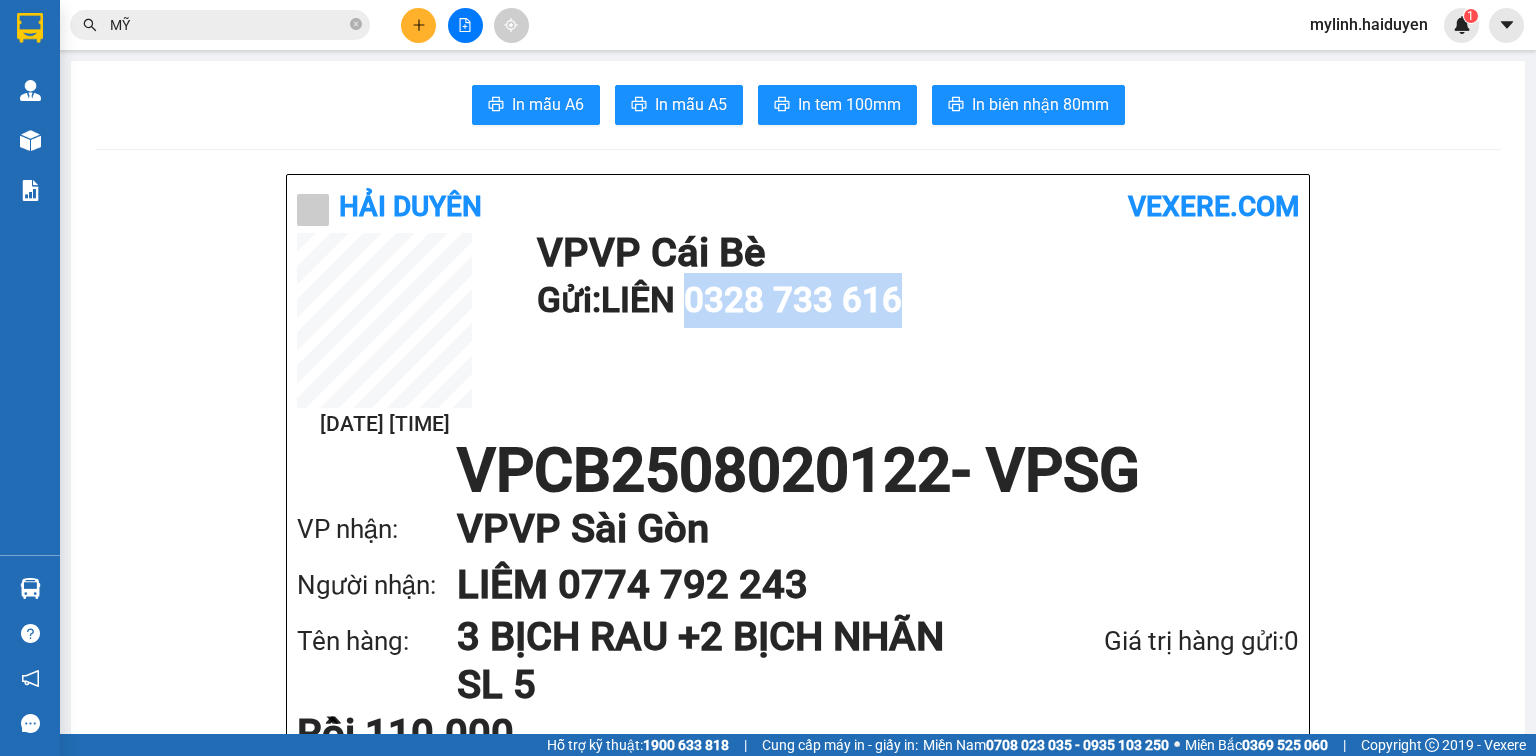 drag, startPoint x: 701, startPoint y: 297, endPoint x: 948, endPoint y: 277, distance: 247.8084 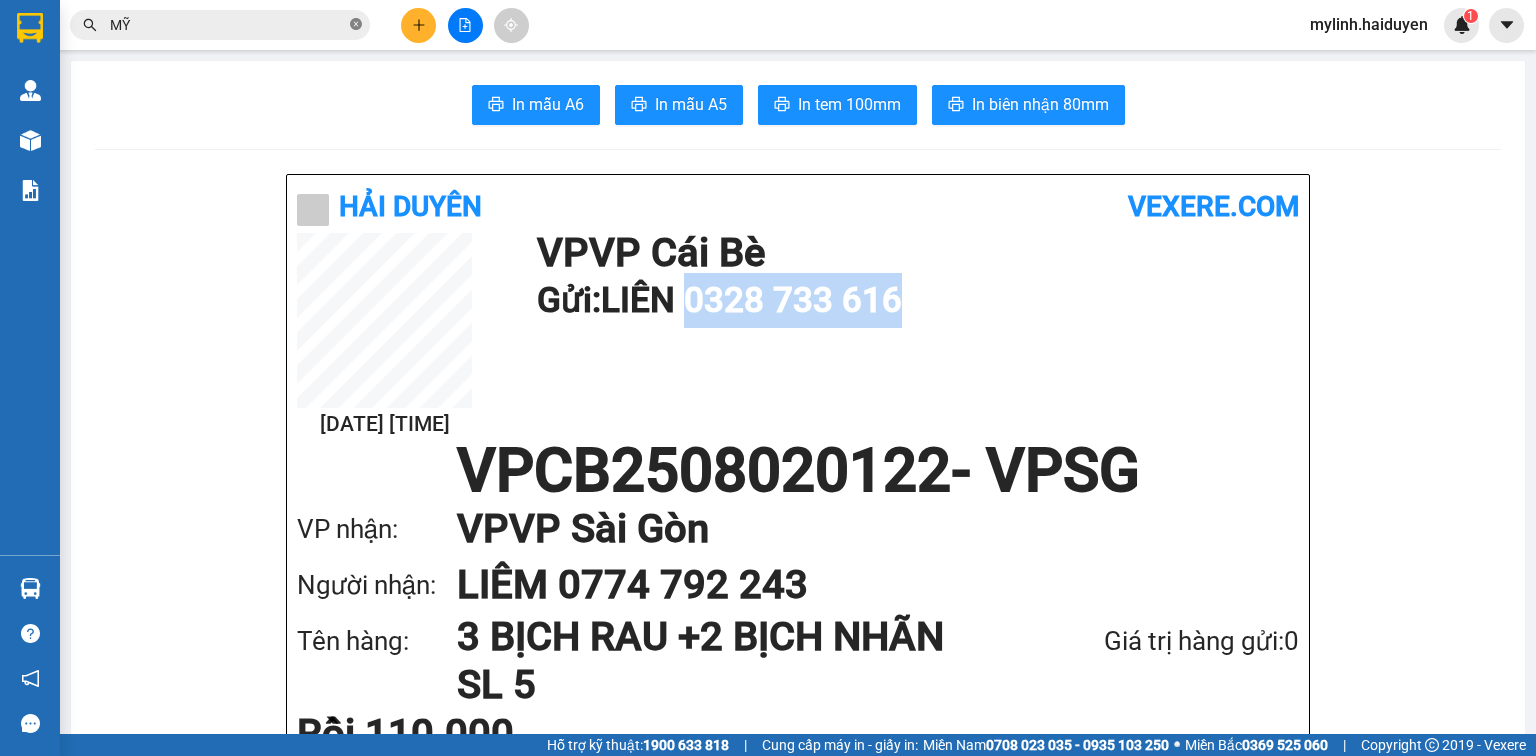 click 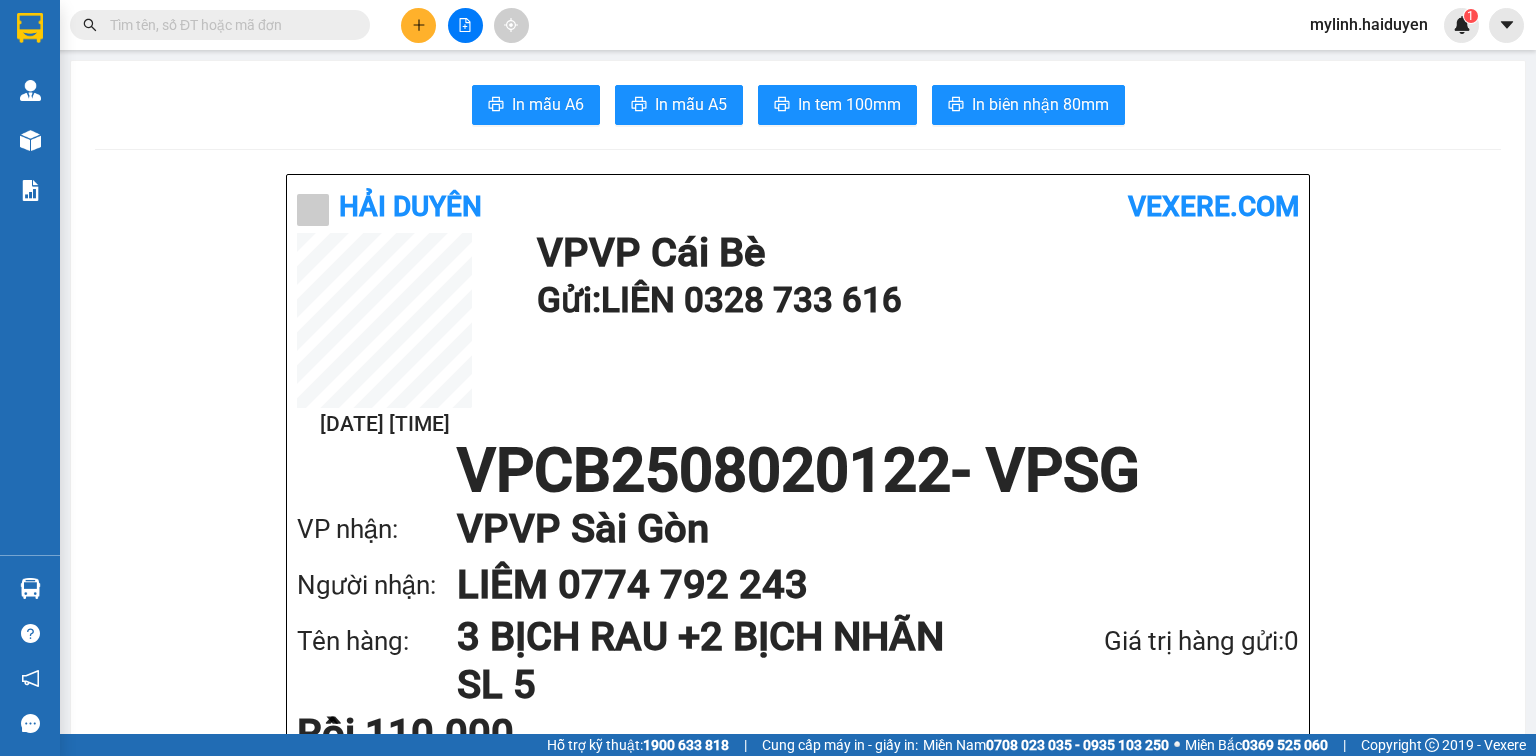 click at bounding box center (220, 25) 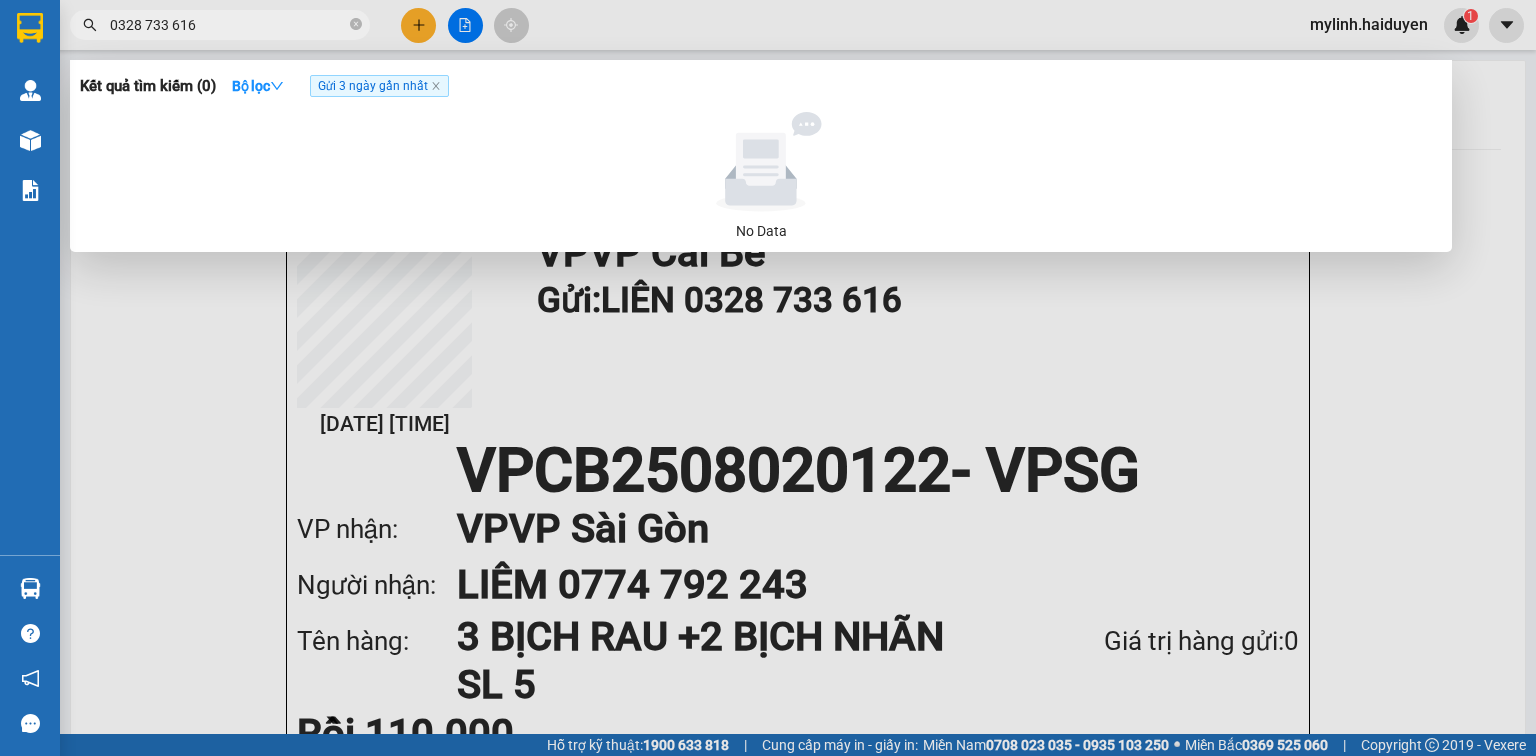 click on "0328 733 616" at bounding box center [228, 25] 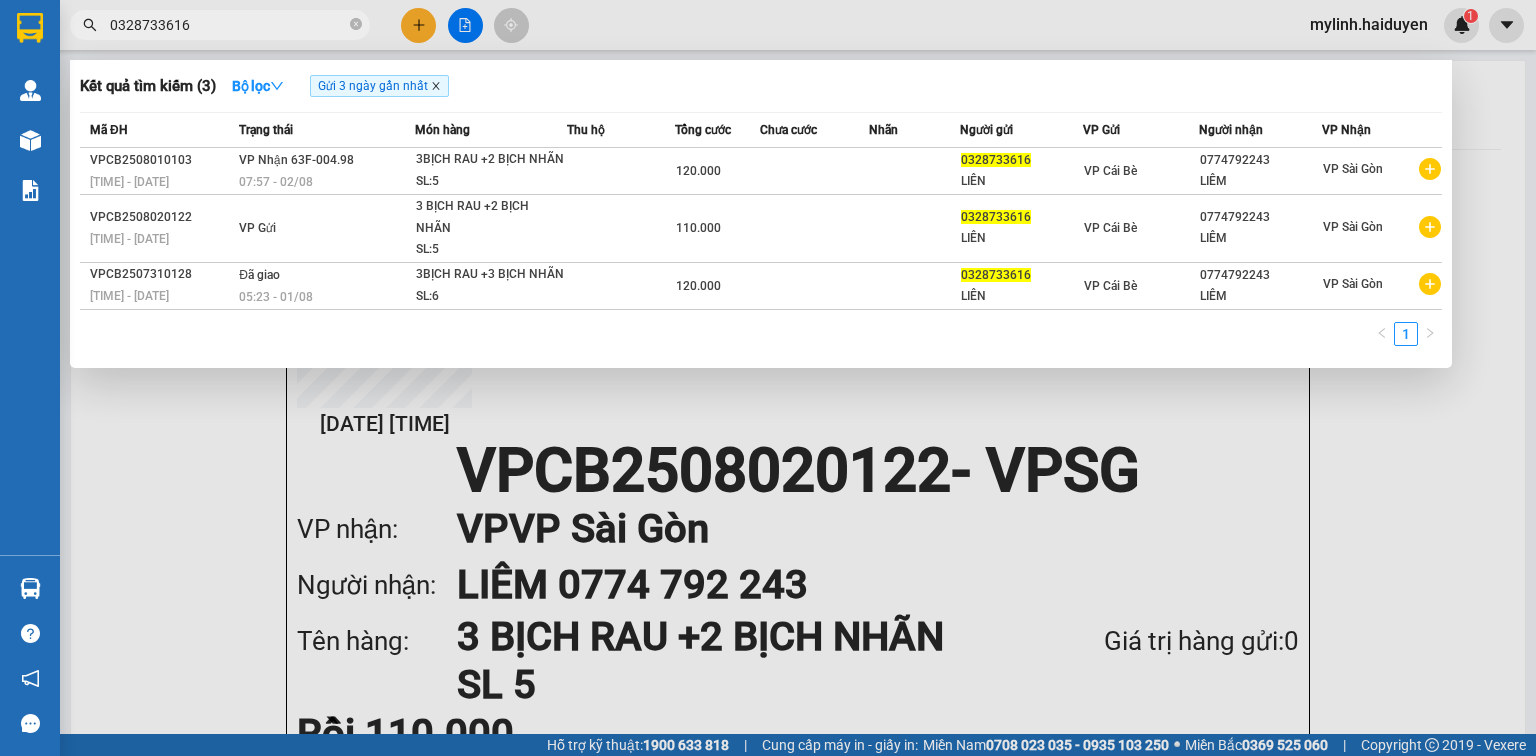 type on "0328733616" 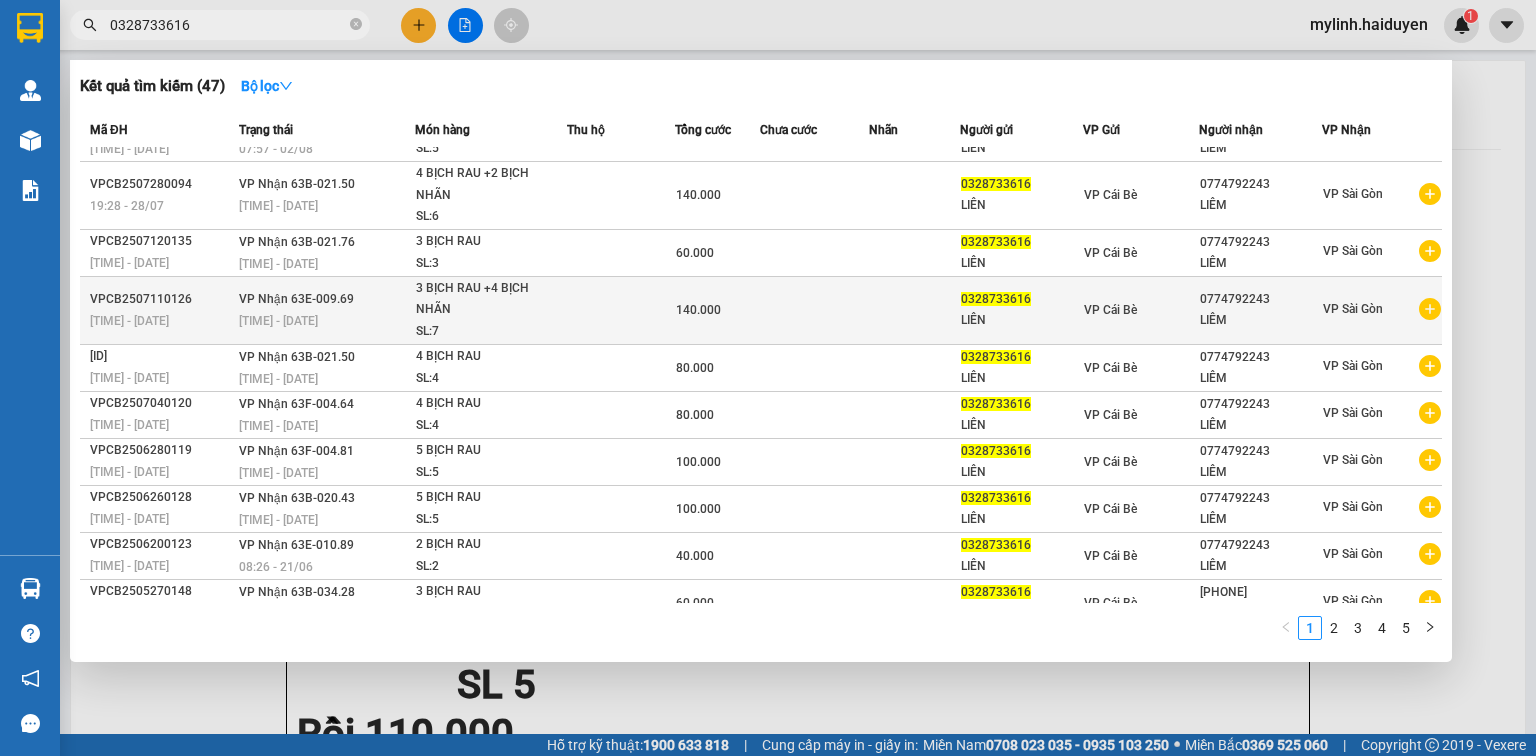 scroll, scrollTop: 51, scrollLeft: 0, axis: vertical 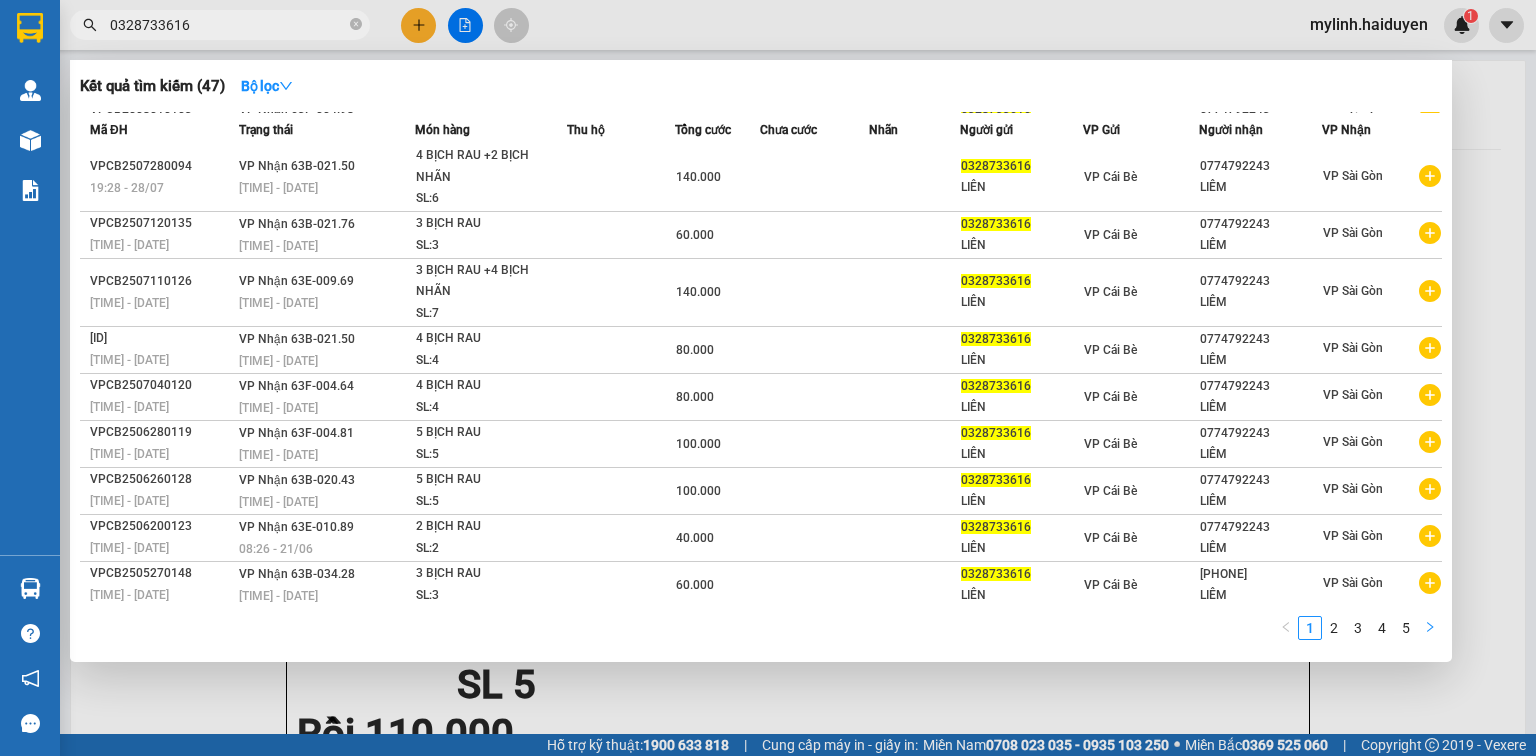 click at bounding box center [1430, 628] 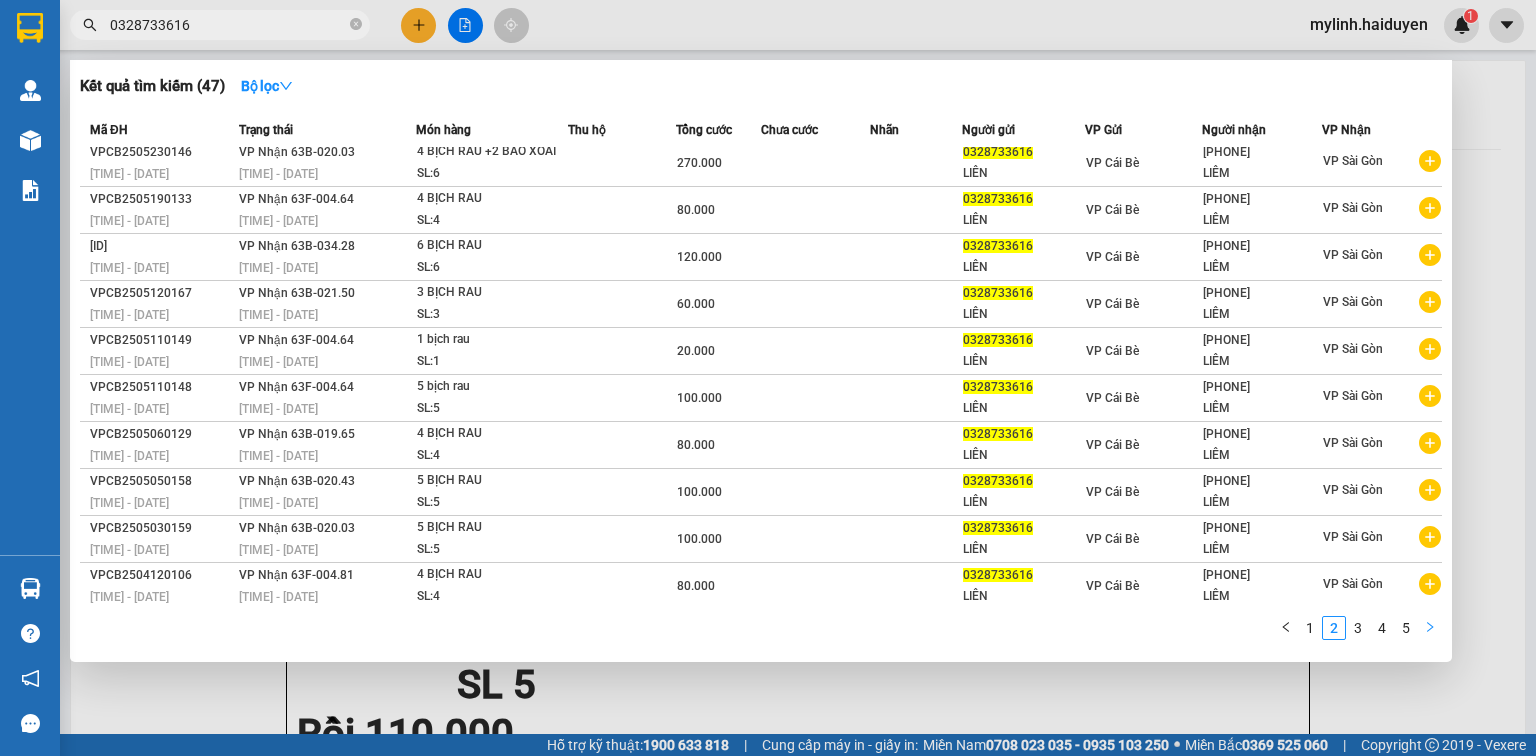 click at bounding box center [1430, 628] 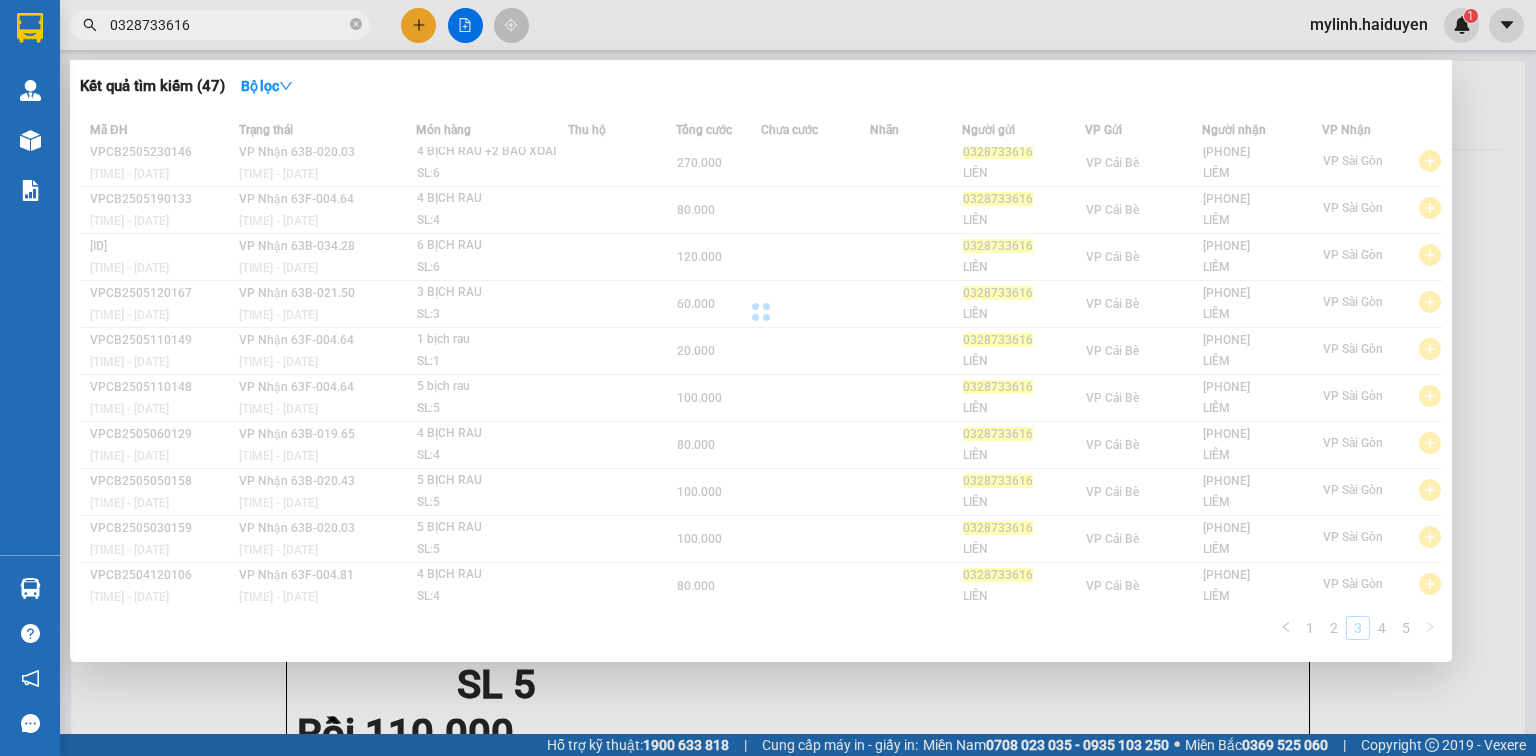 scroll, scrollTop: 29, scrollLeft: 0, axis: vertical 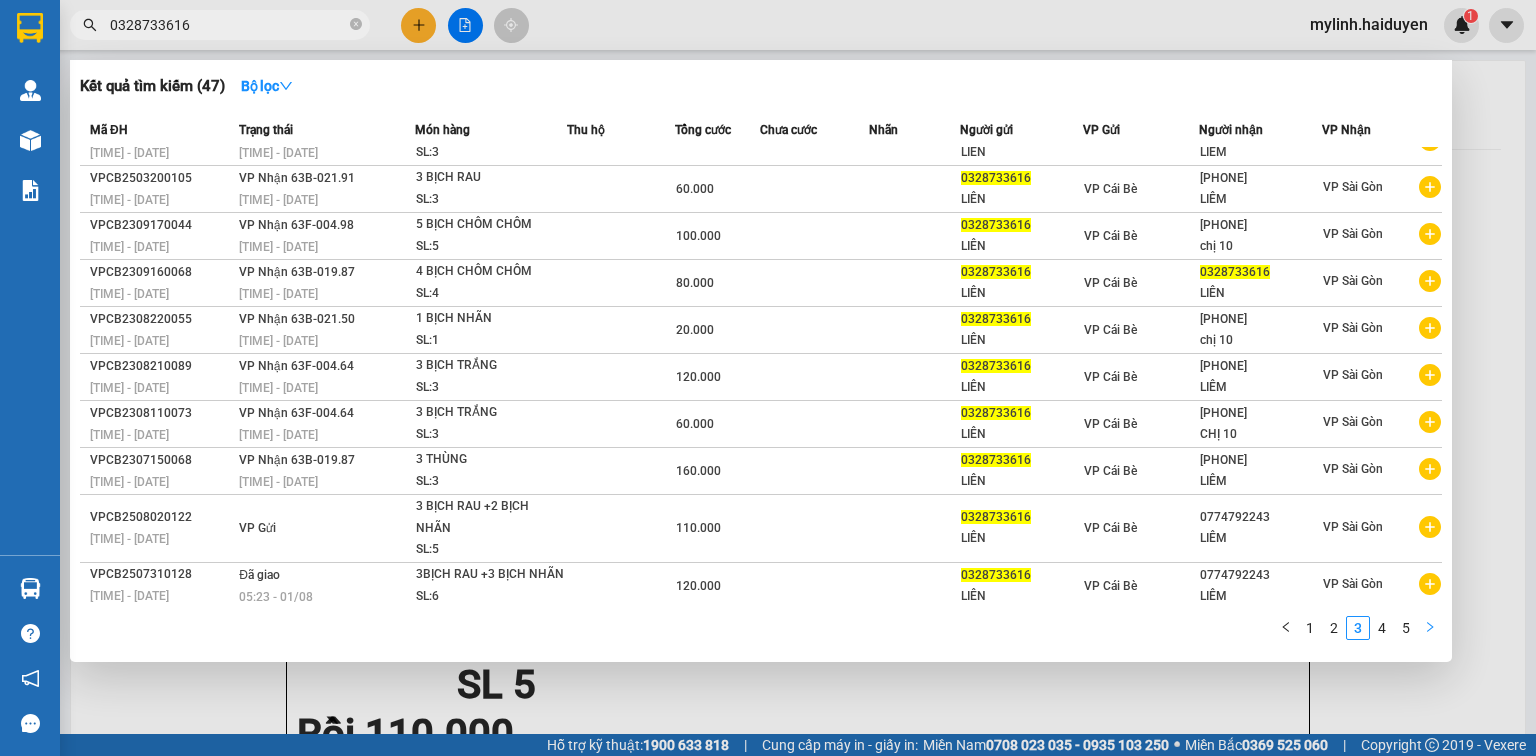 click 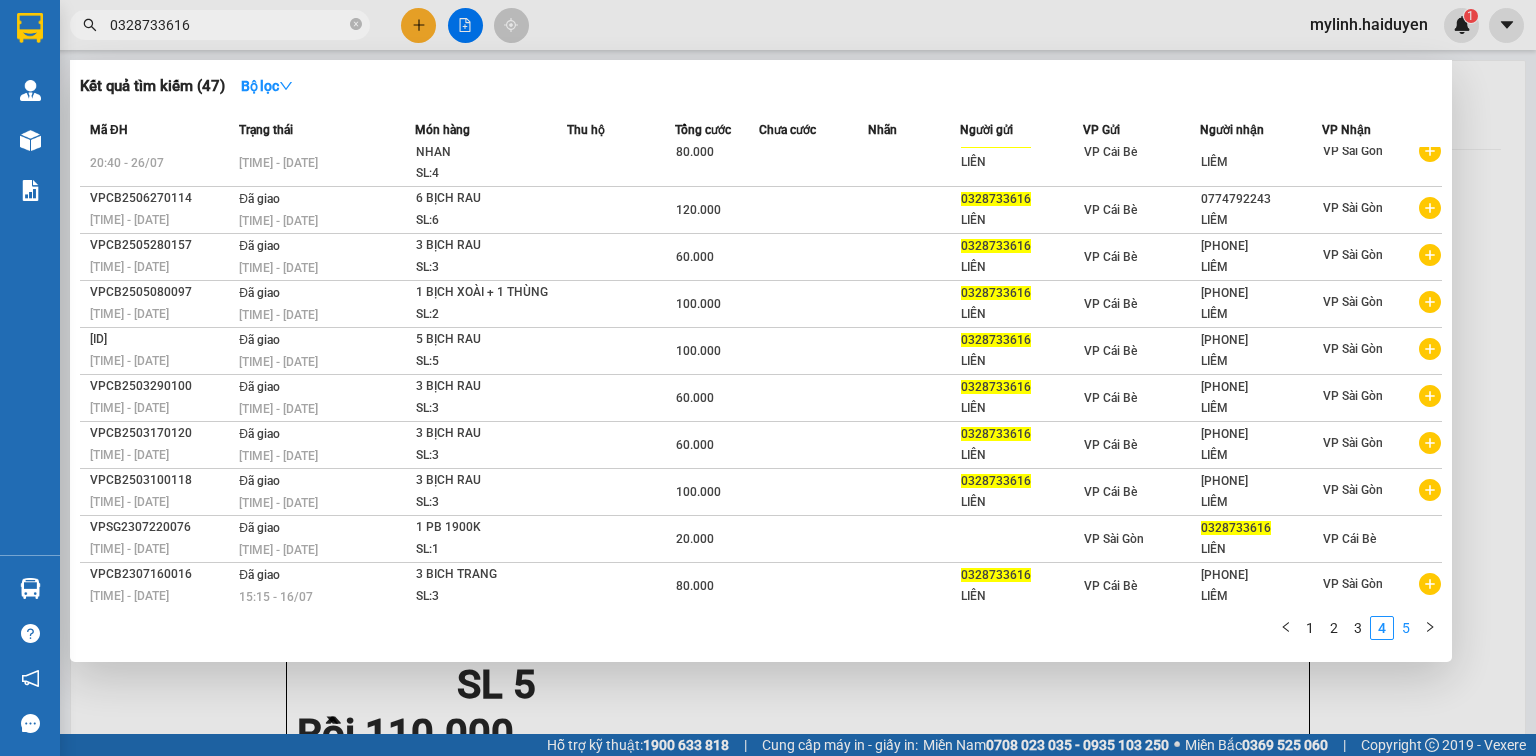 click on "5" at bounding box center [1406, 628] 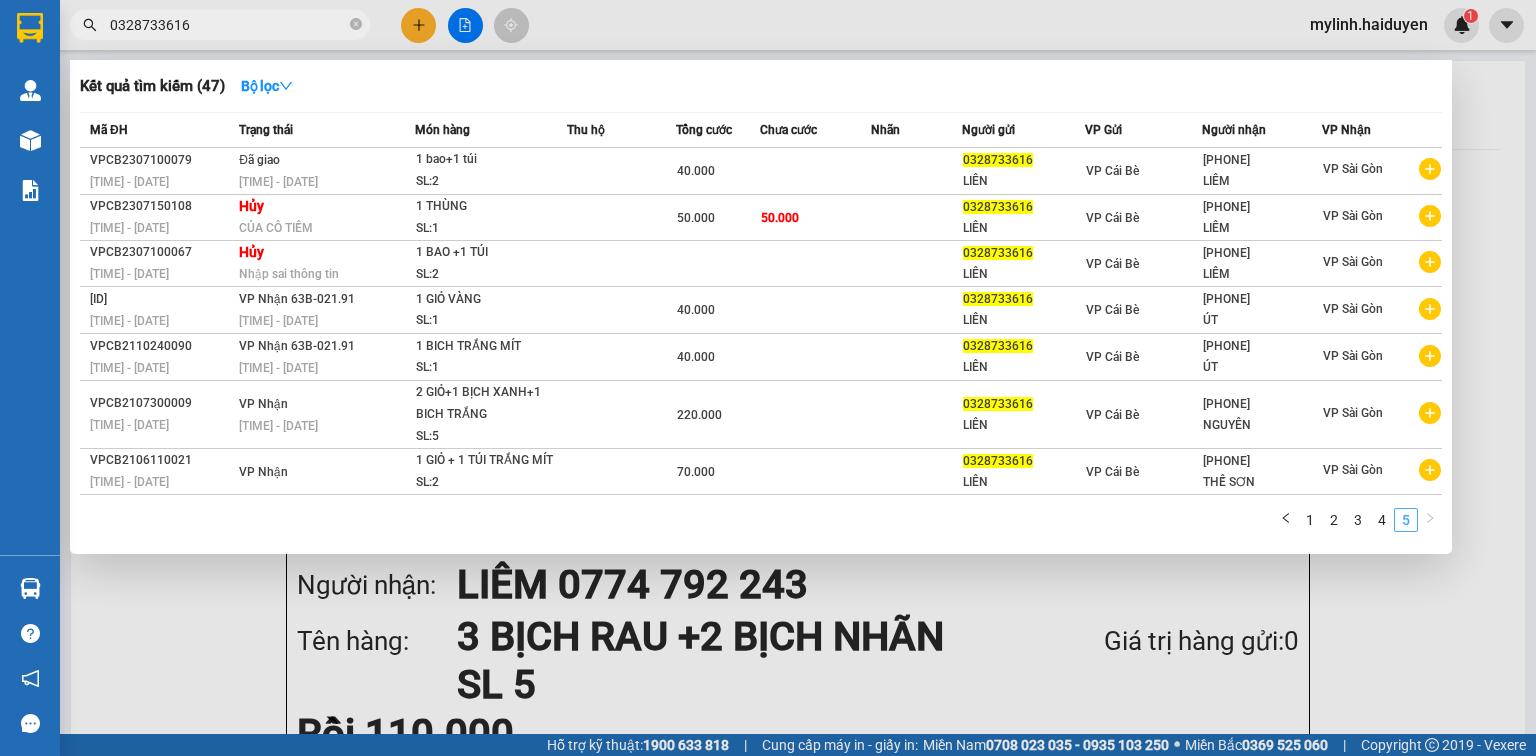 scroll, scrollTop: 0, scrollLeft: 0, axis: both 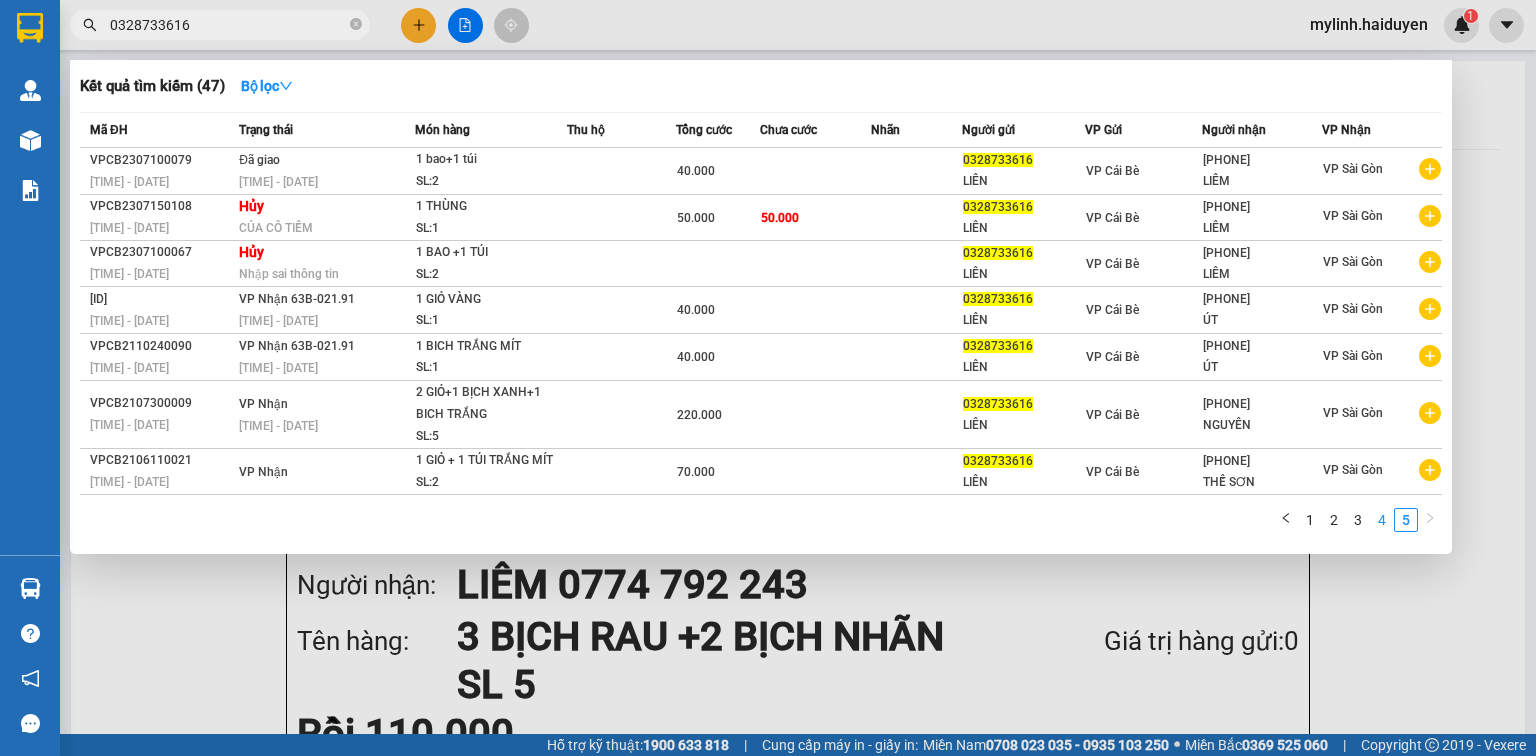 click on "4" at bounding box center [1382, 520] 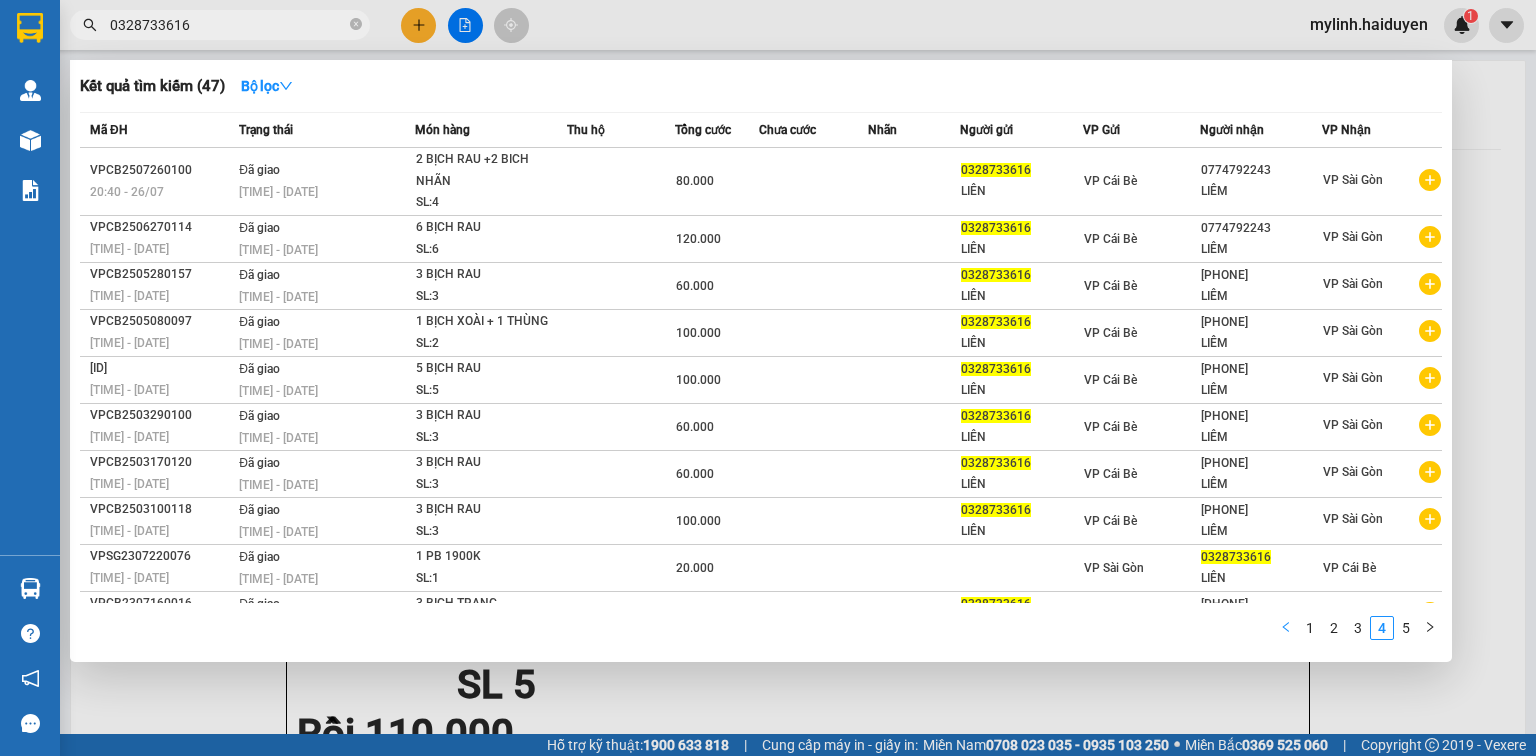 click 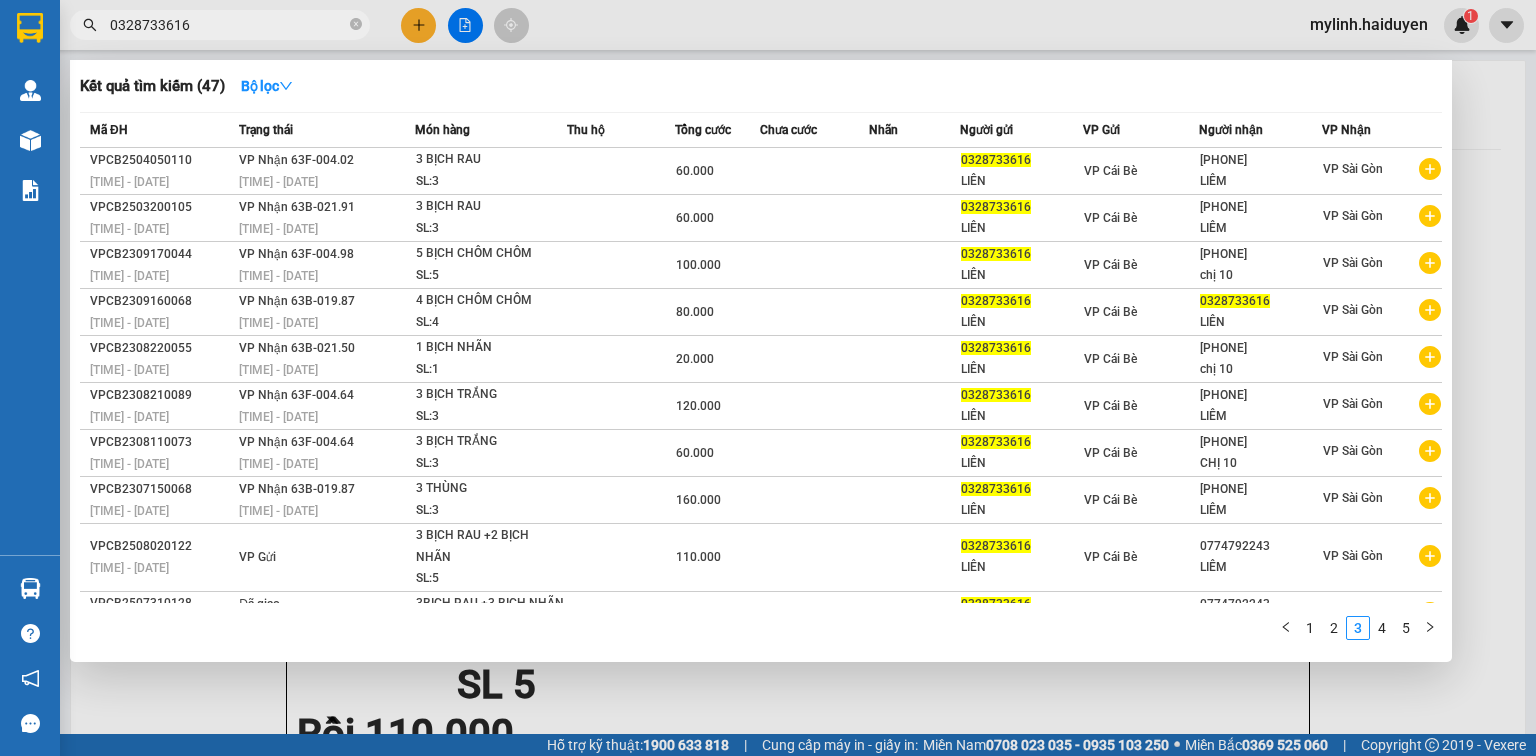 click 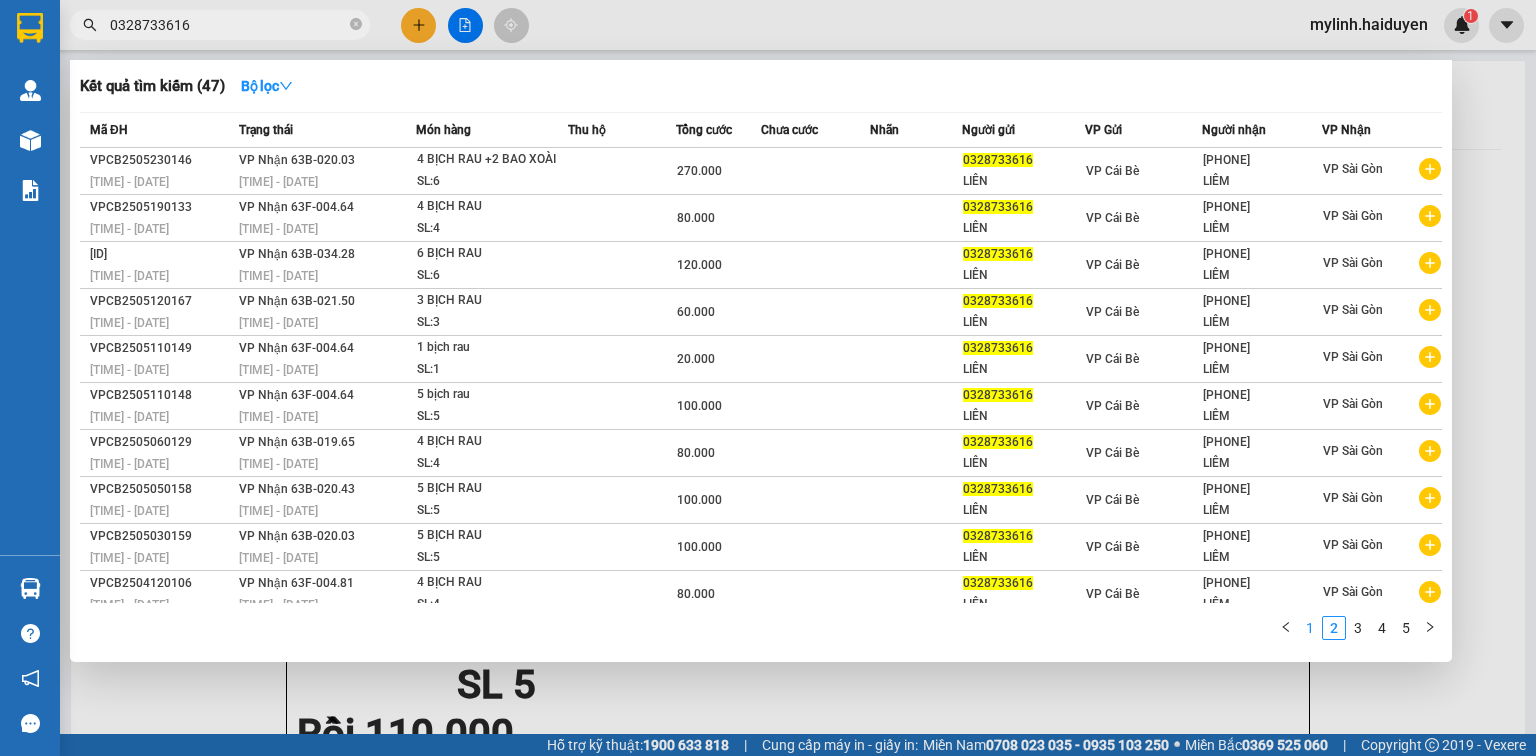 click on "1" at bounding box center (1310, 628) 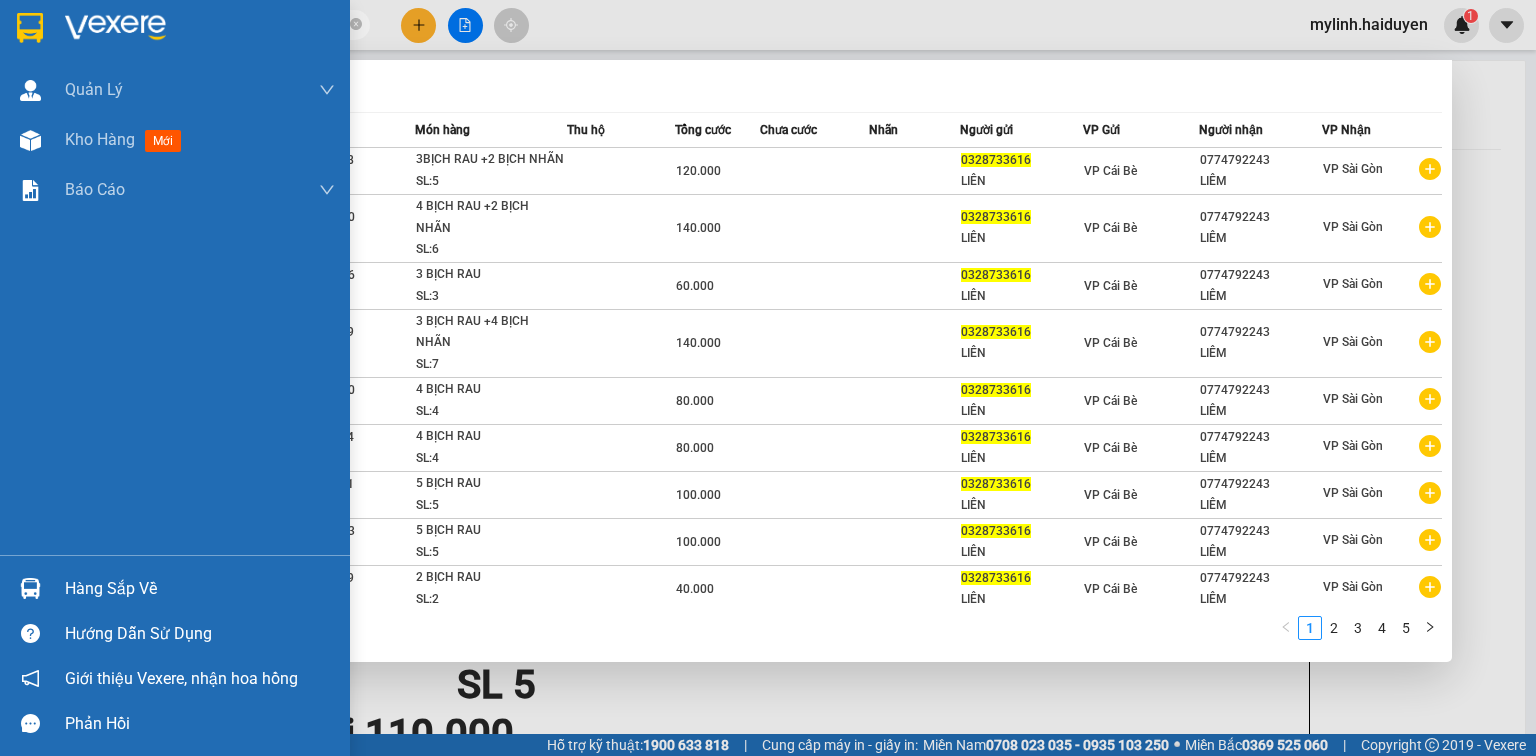 click on "Hàng sắp về" at bounding box center (200, 589) 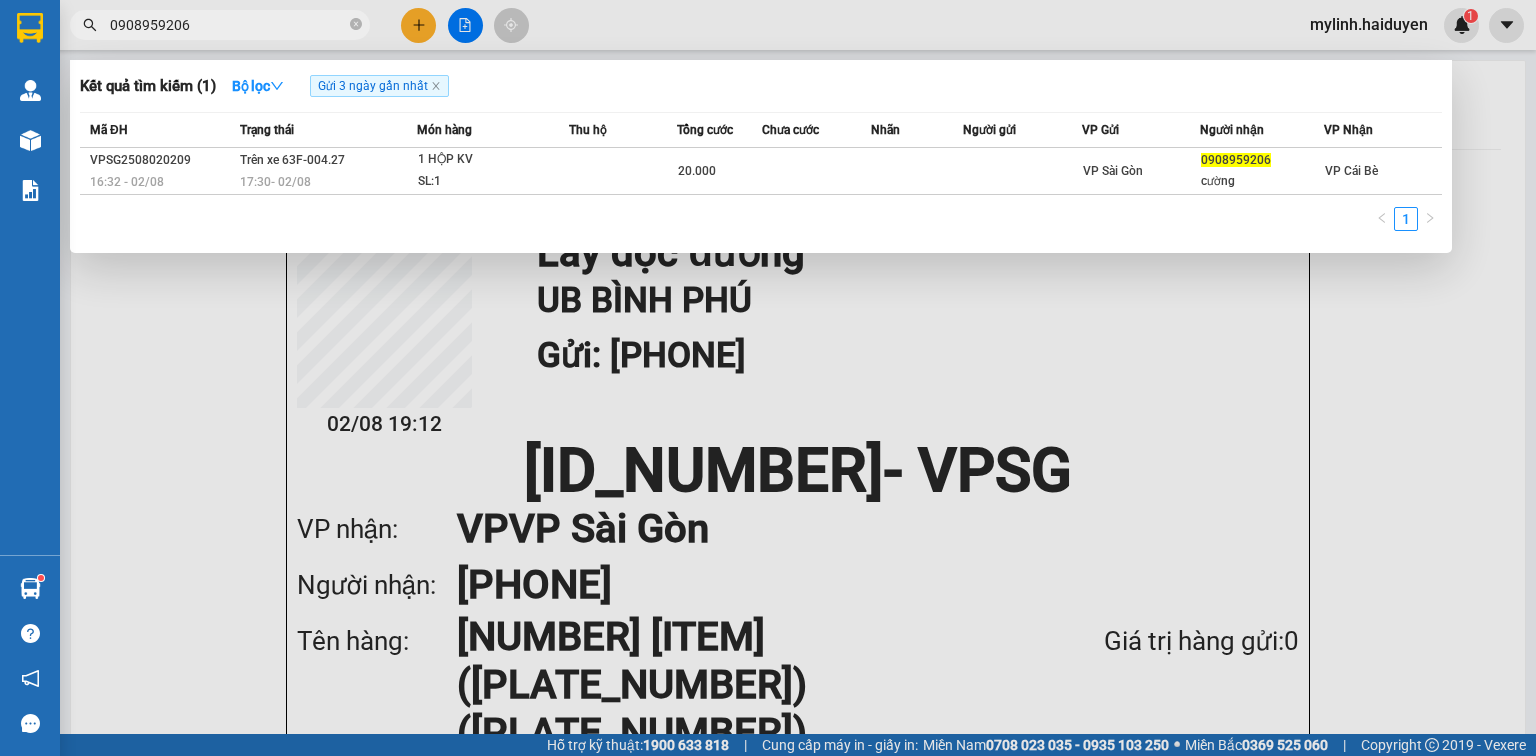 scroll, scrollTop: 0, scrollLeft: 0, axis: both 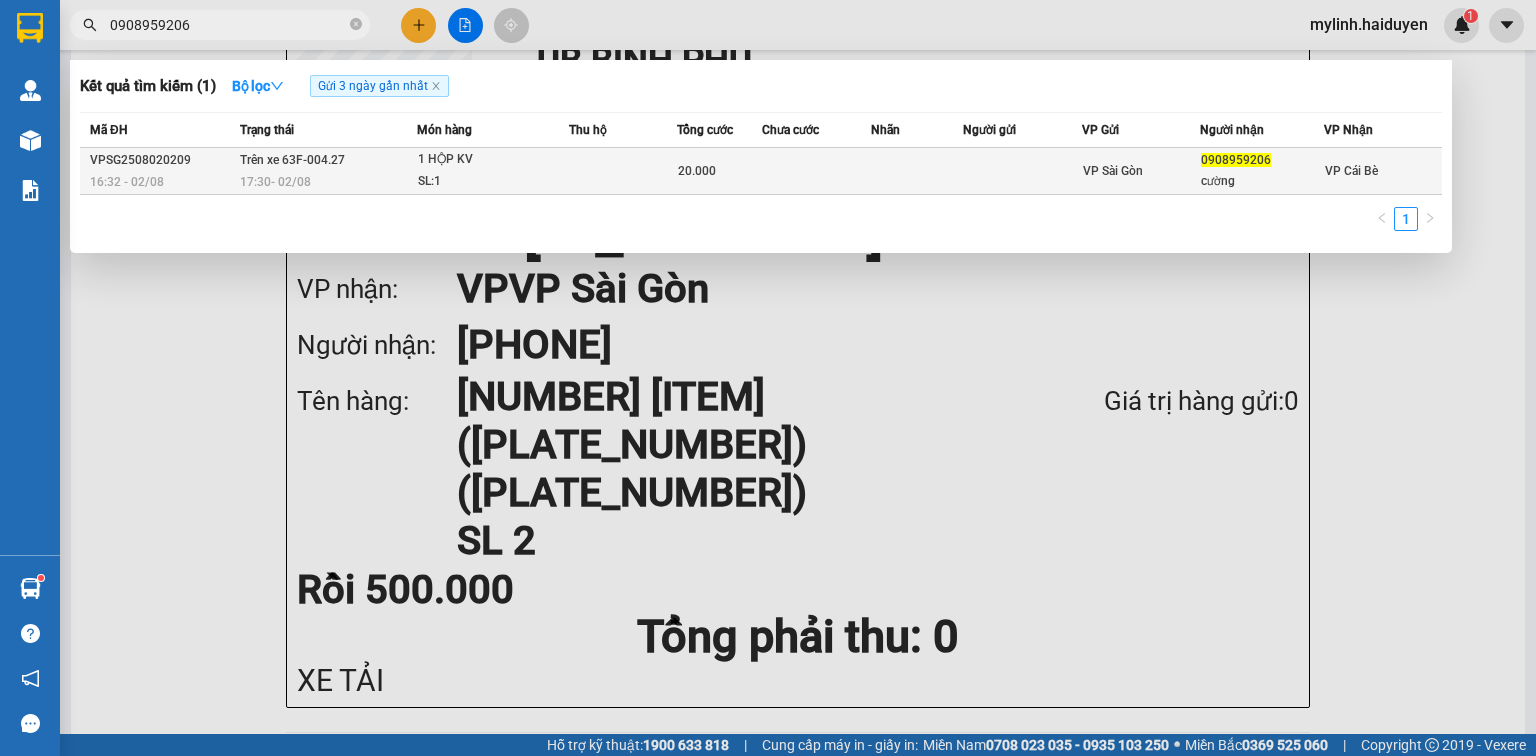 click on "1 HỘP KV" at bounding box center [493, 160] 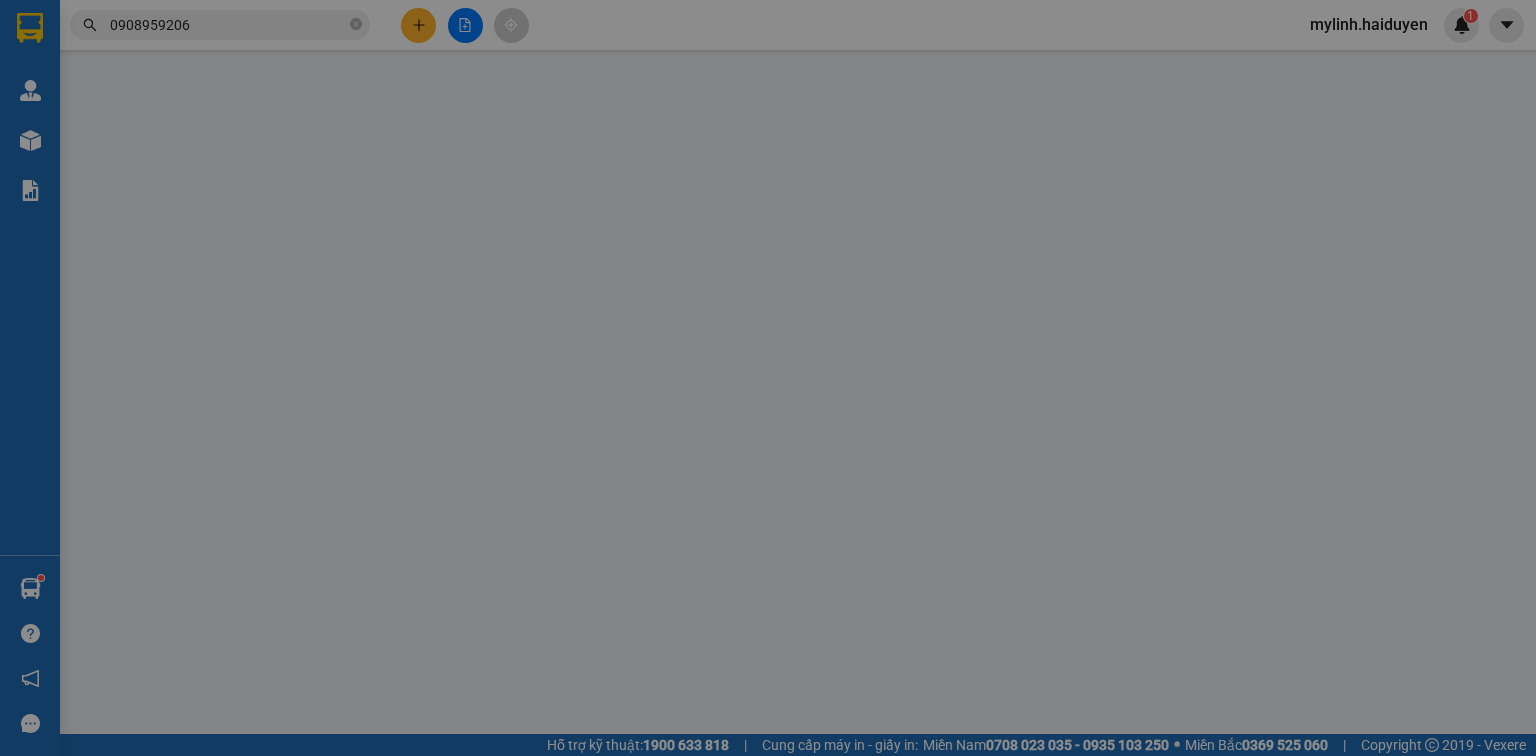 scroll, scrollTop: 0, scrollLeft: 0, axis: both 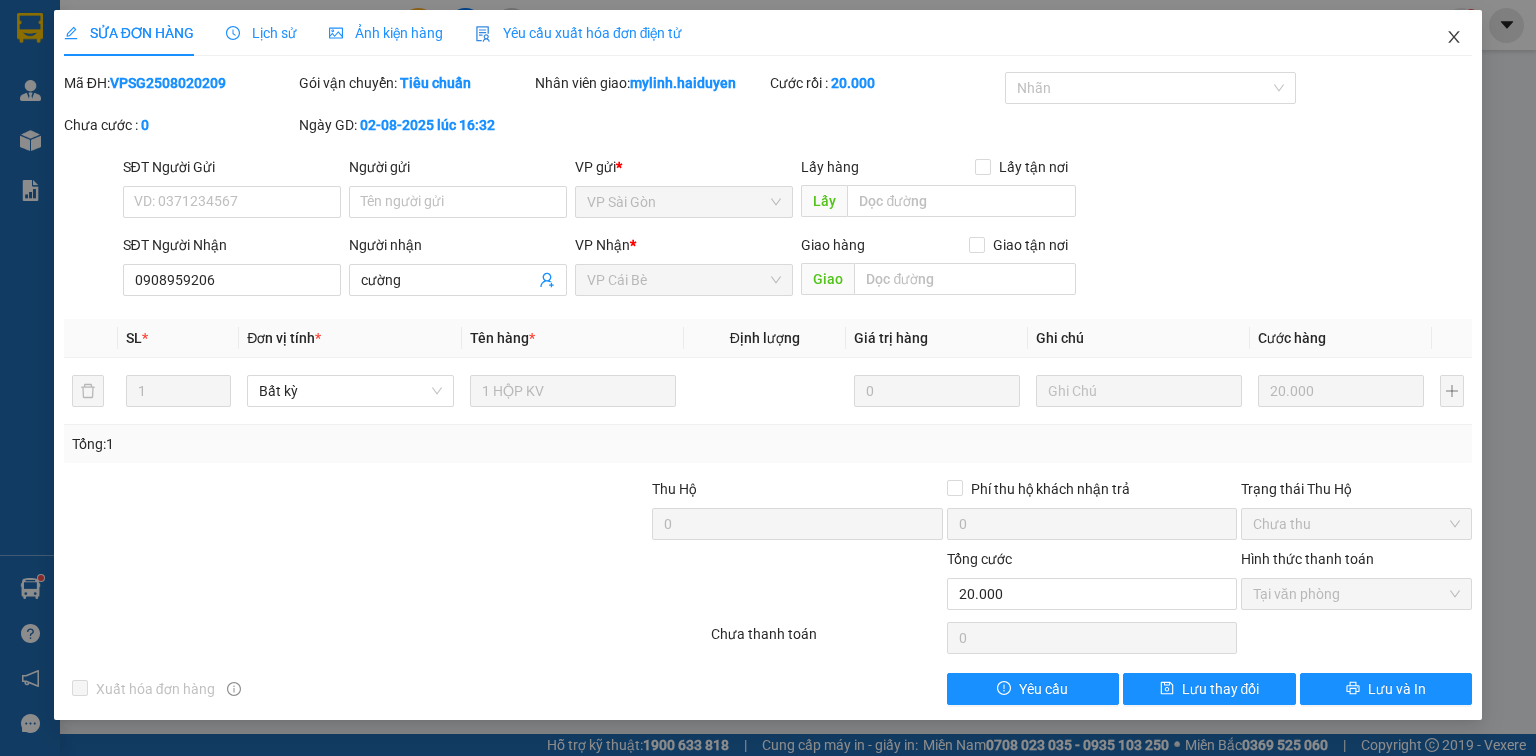 click 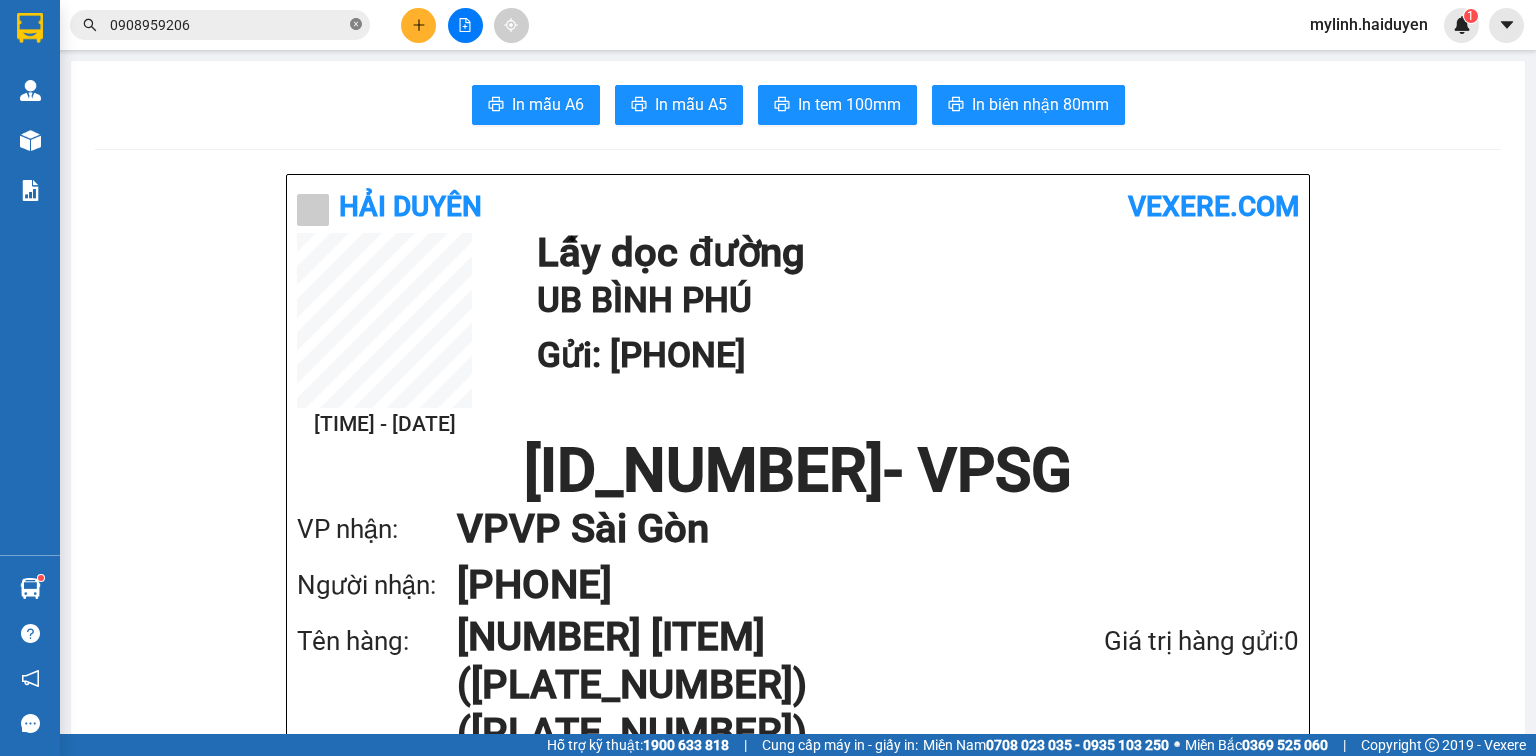 click 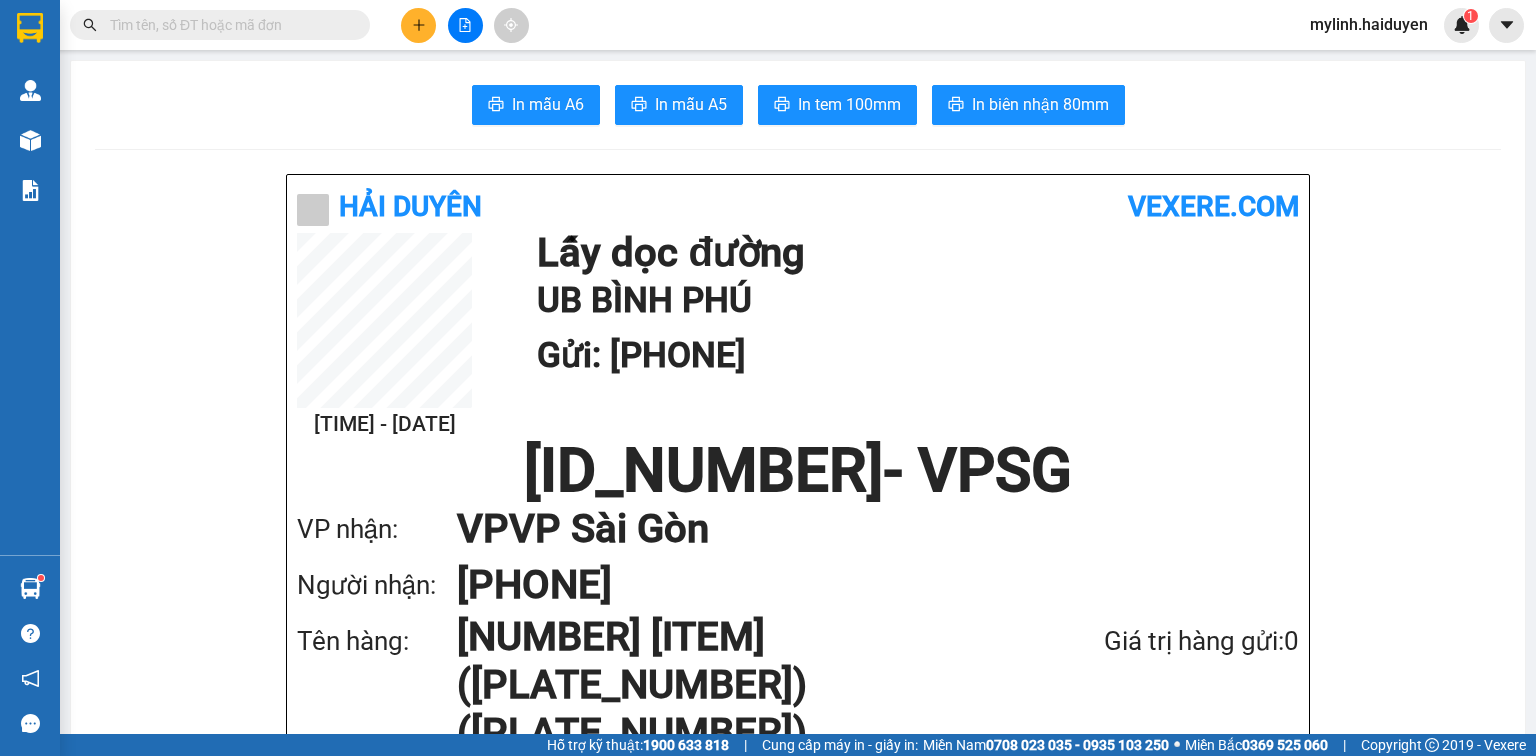 click at bounding box center (228, 25) 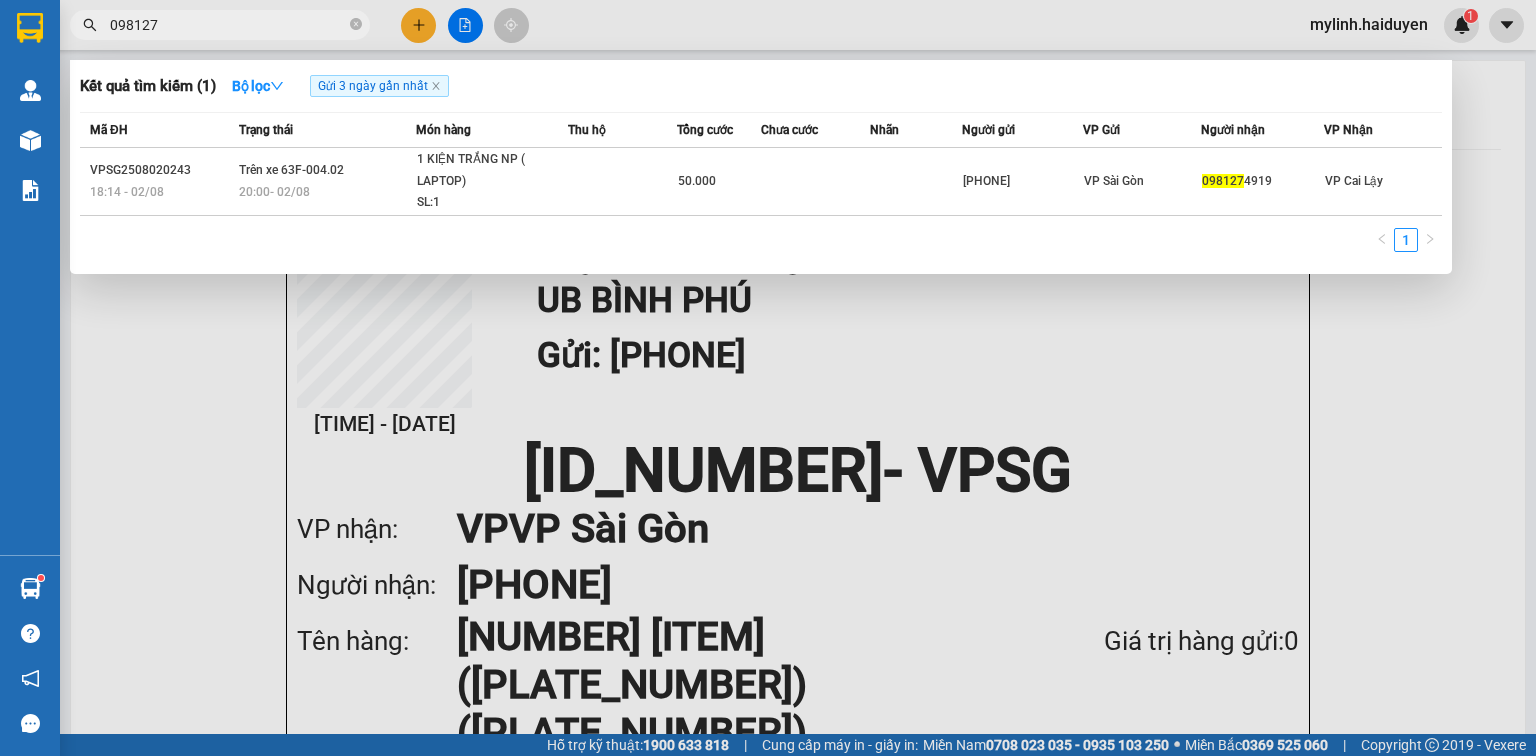 type on "098127" 